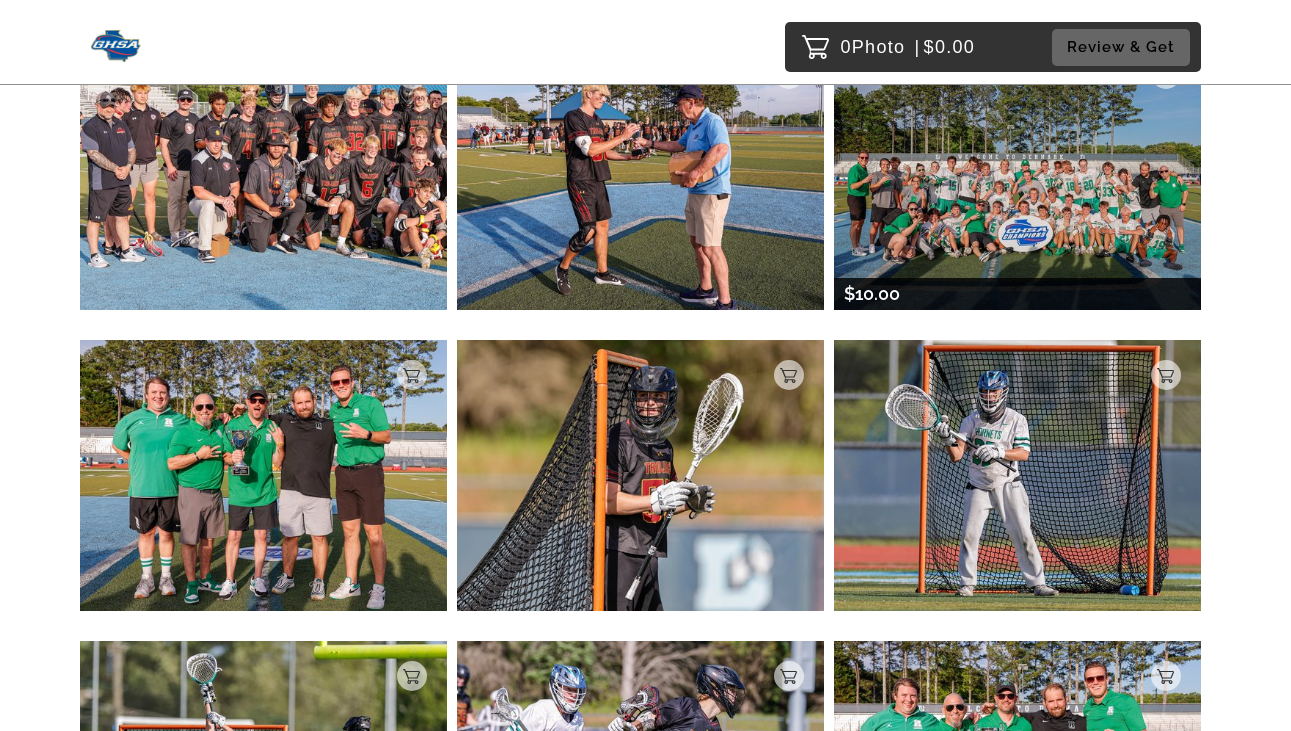 scroll, scrollTop: 1125, scrollLeft: 0, axis: vertical 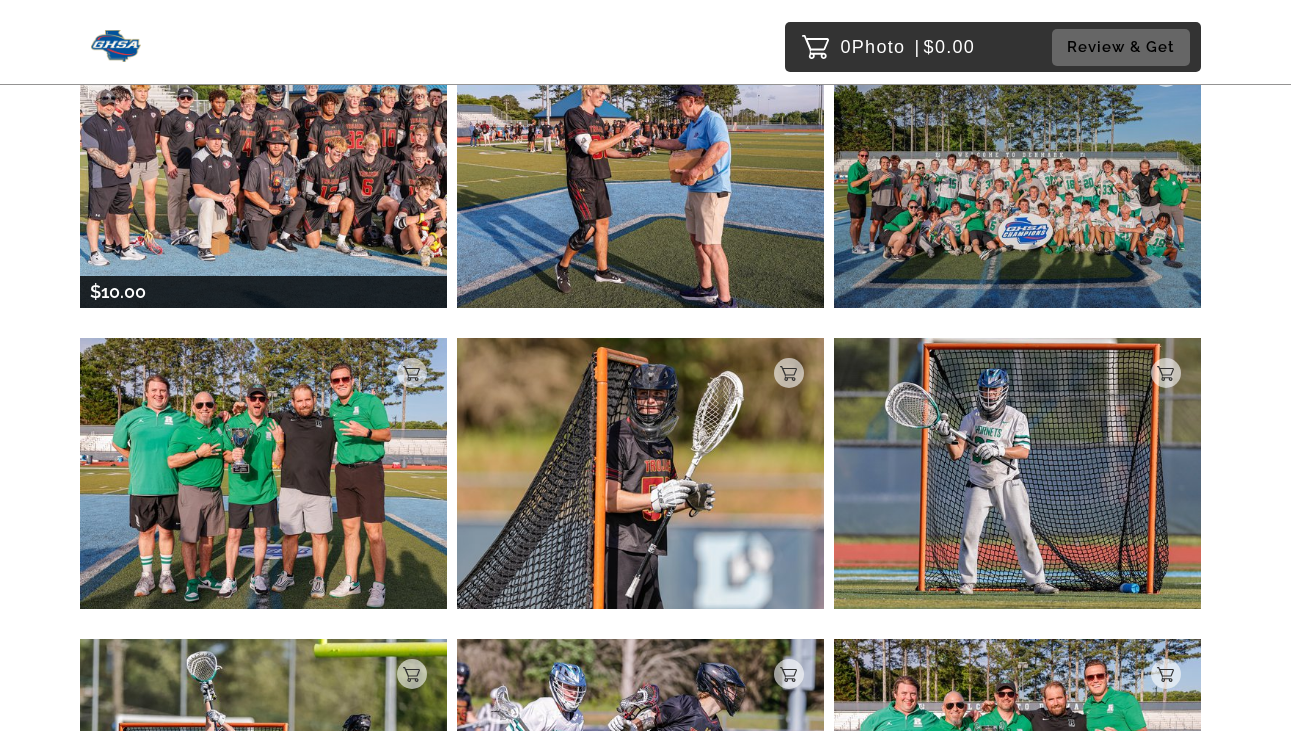 click at bounding box center [263, 172] 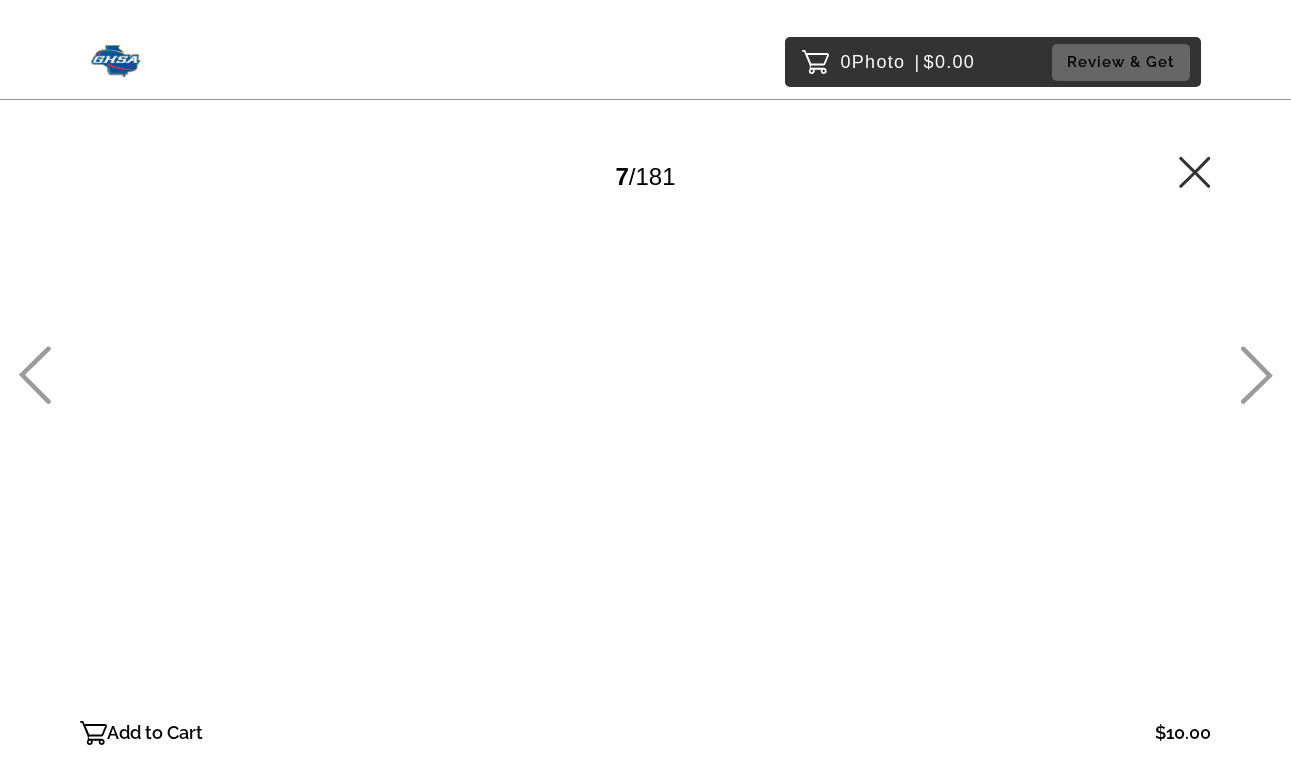 scroll, scrollTop: 0, scrollLeft: 0, axis: both 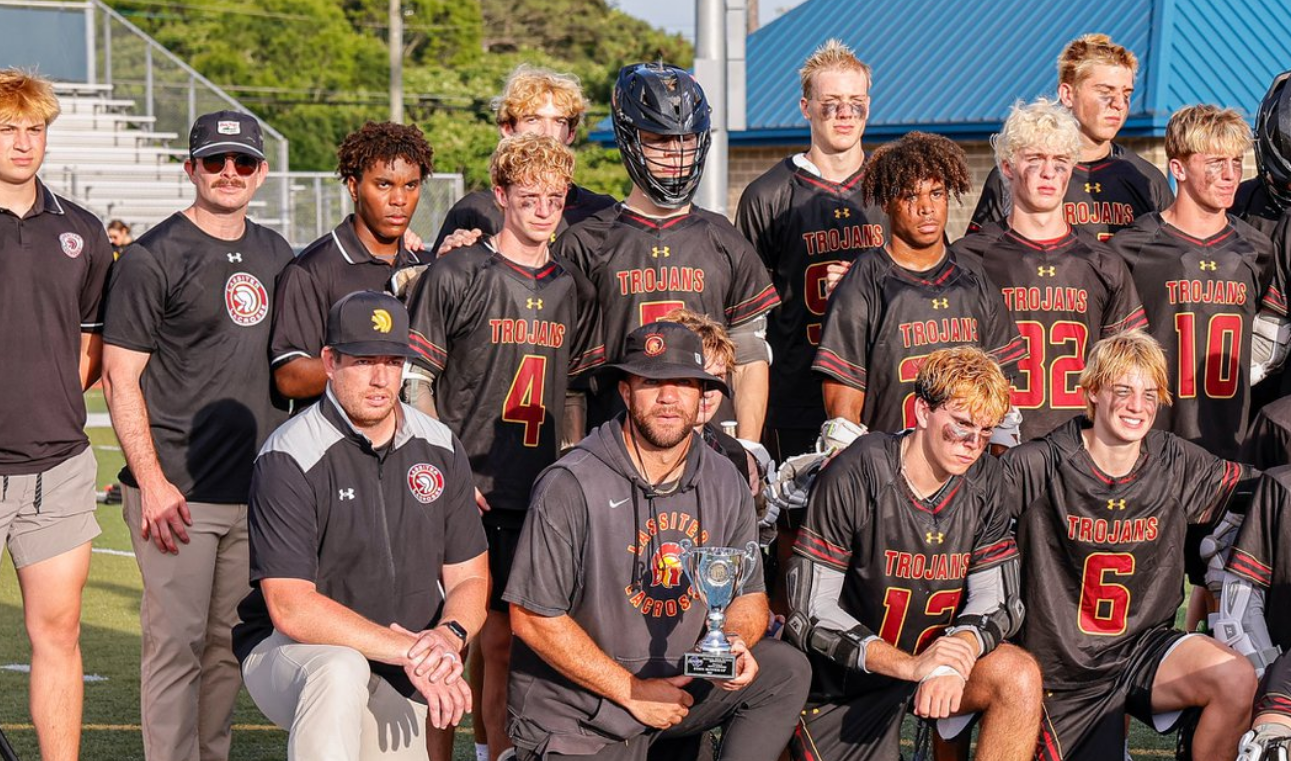 drag, startPoint x: 128, startPoint y: 81, endPoint x: 197, endPoint y: 100, distance: 71.568146 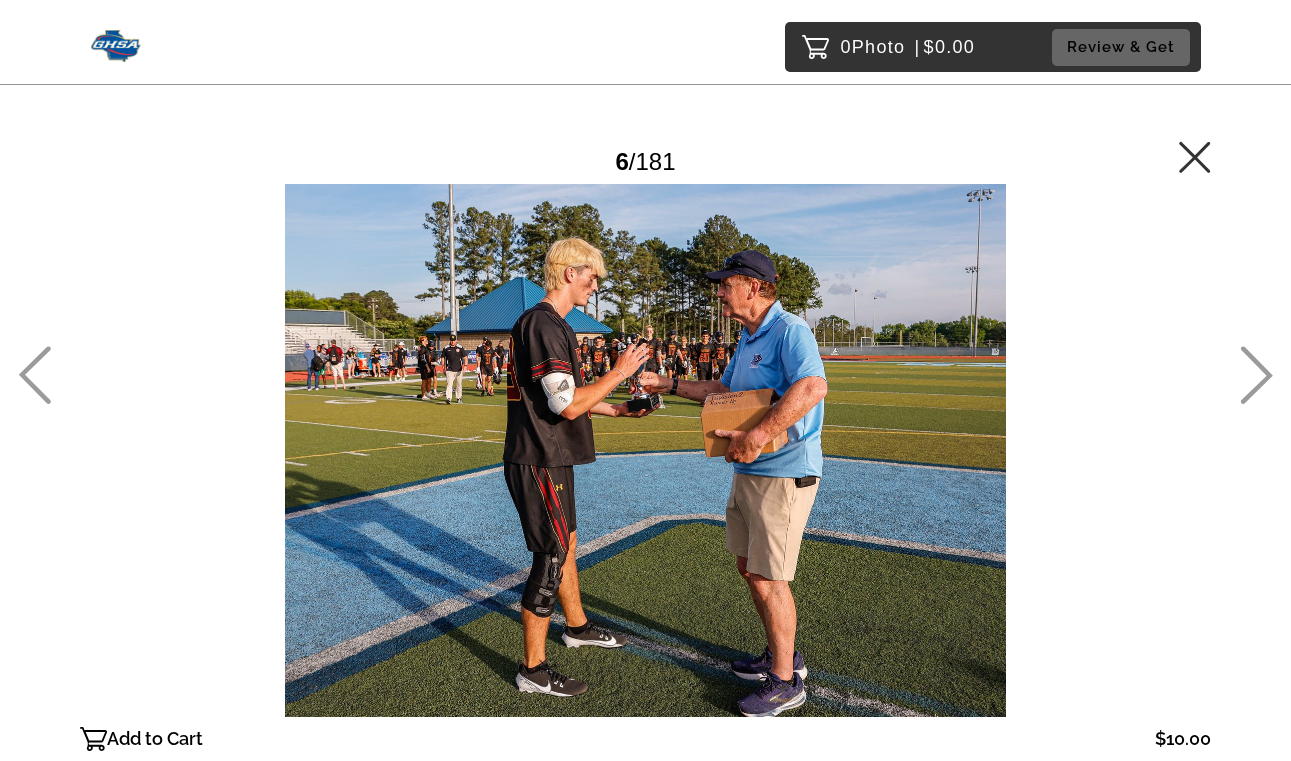 click 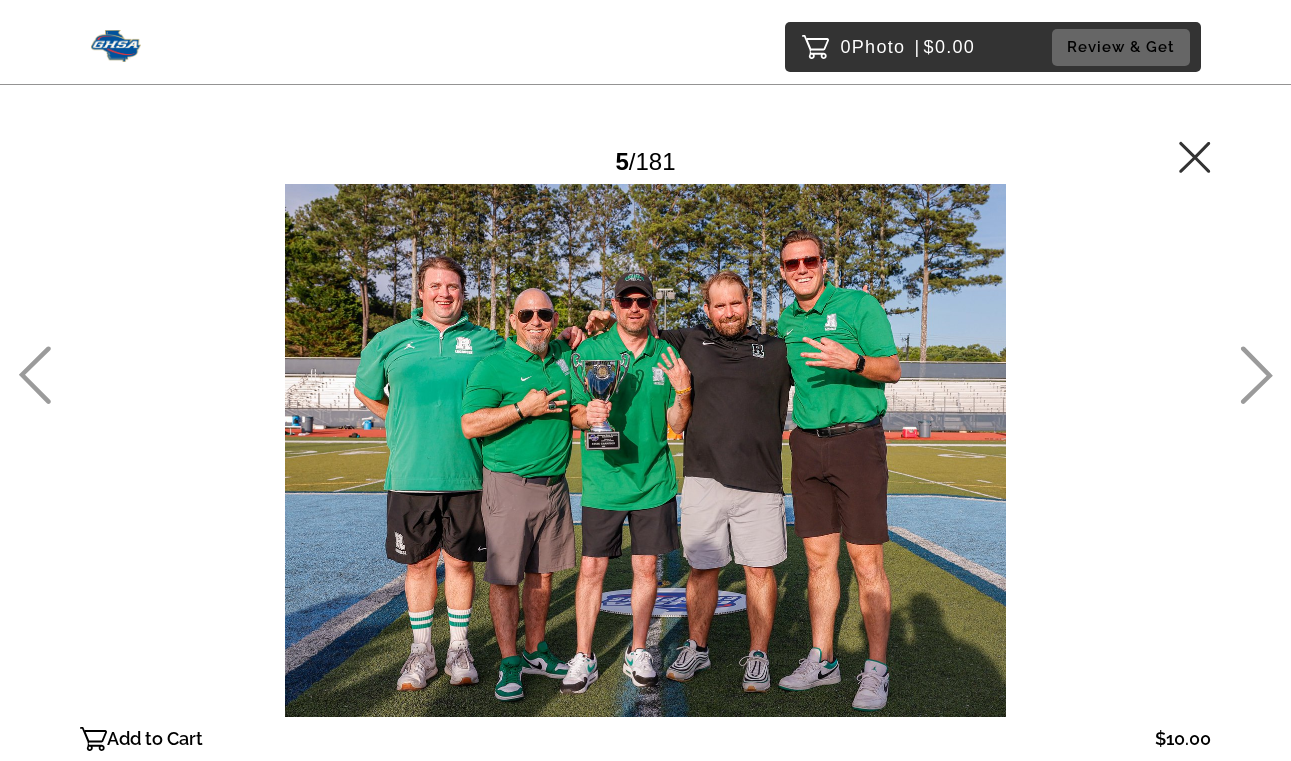 click on "Password Checker bypassed 5  /  181 Add to Cart $10.00  Gallery $10.00 Add" at bounding box center (645, 414) 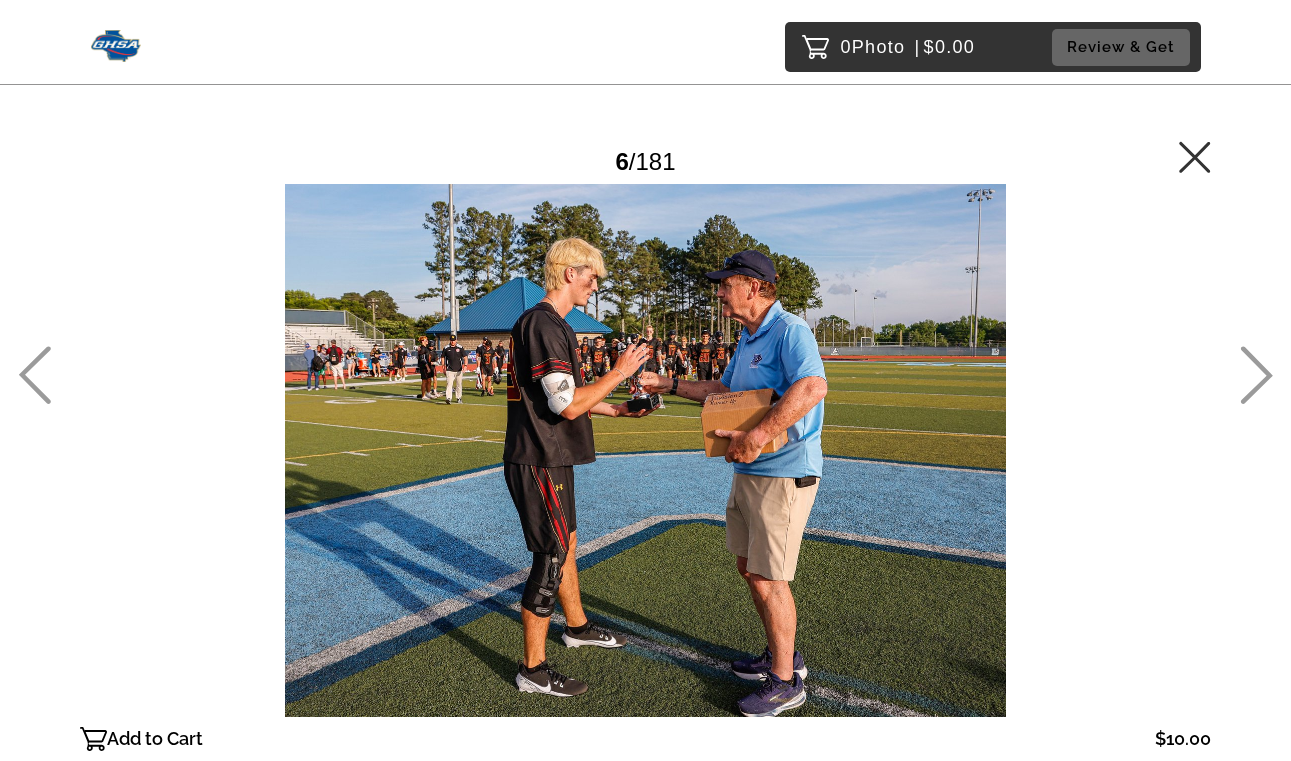 click 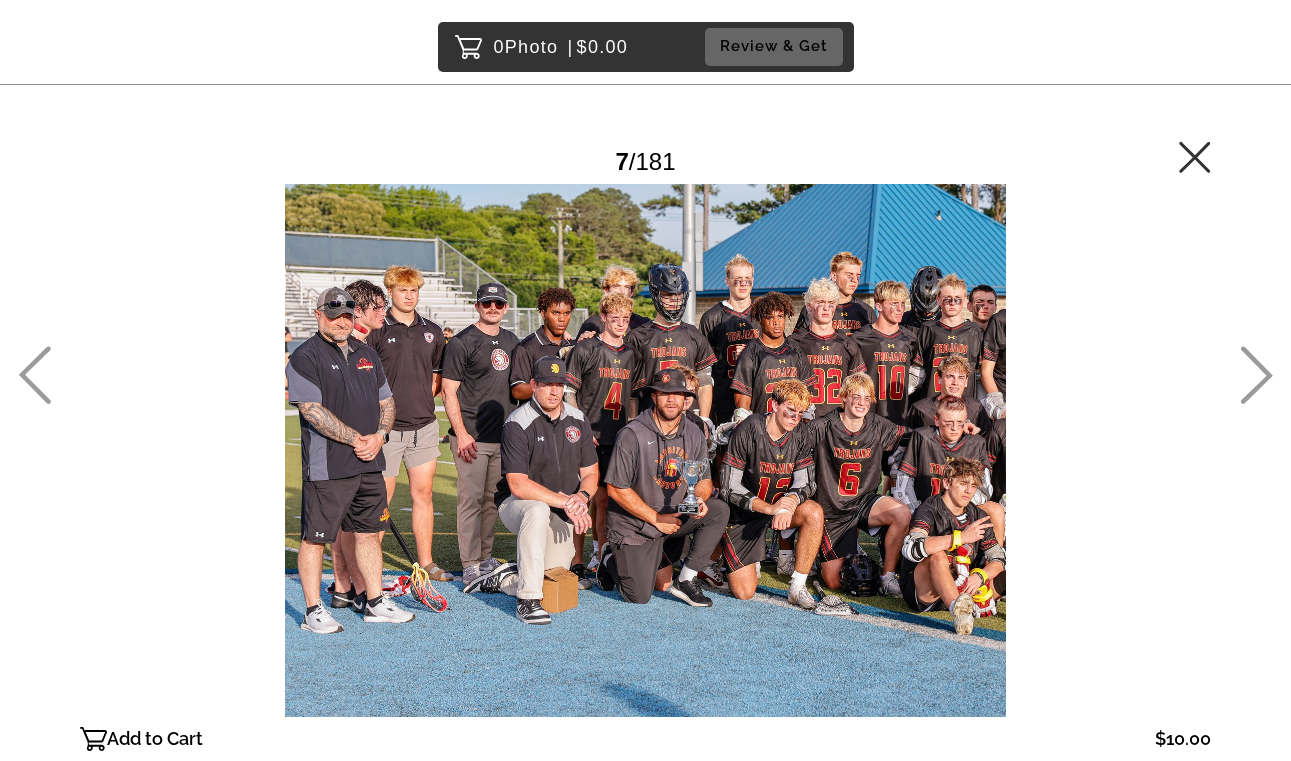 click 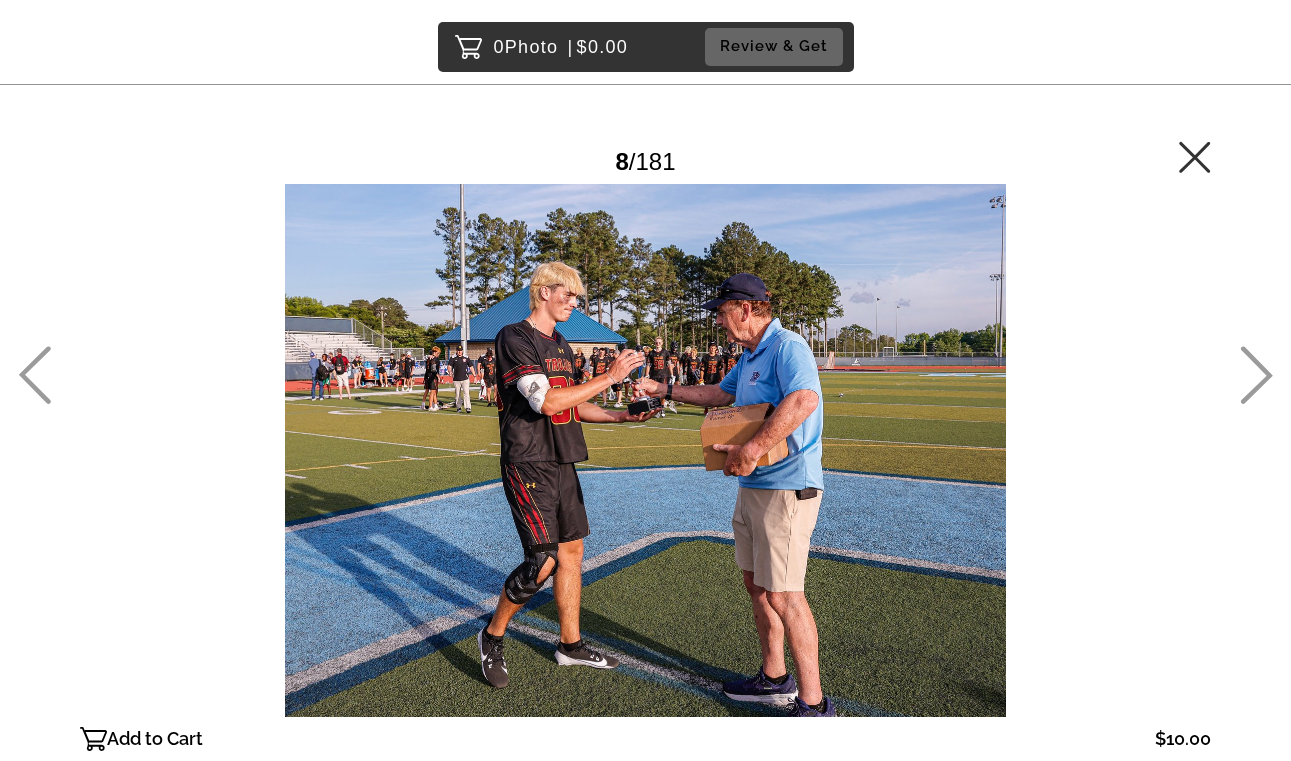 click 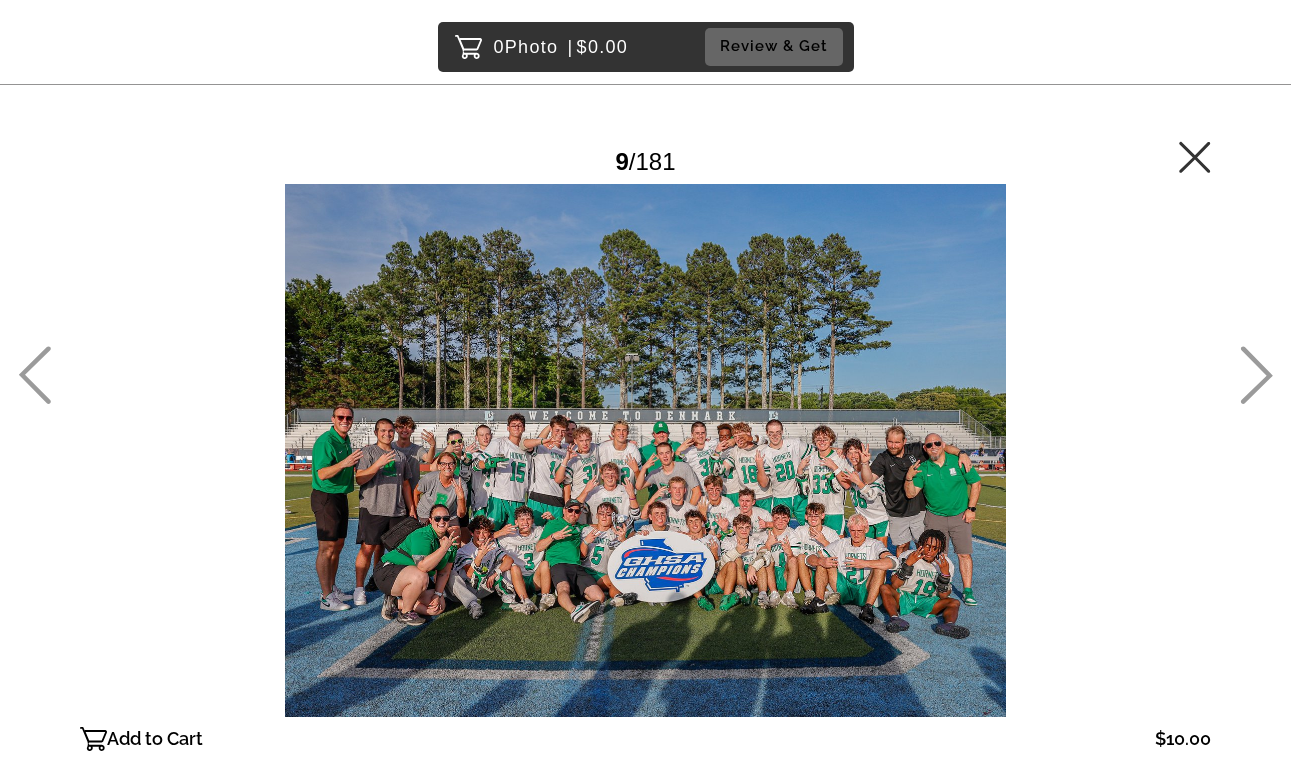 click 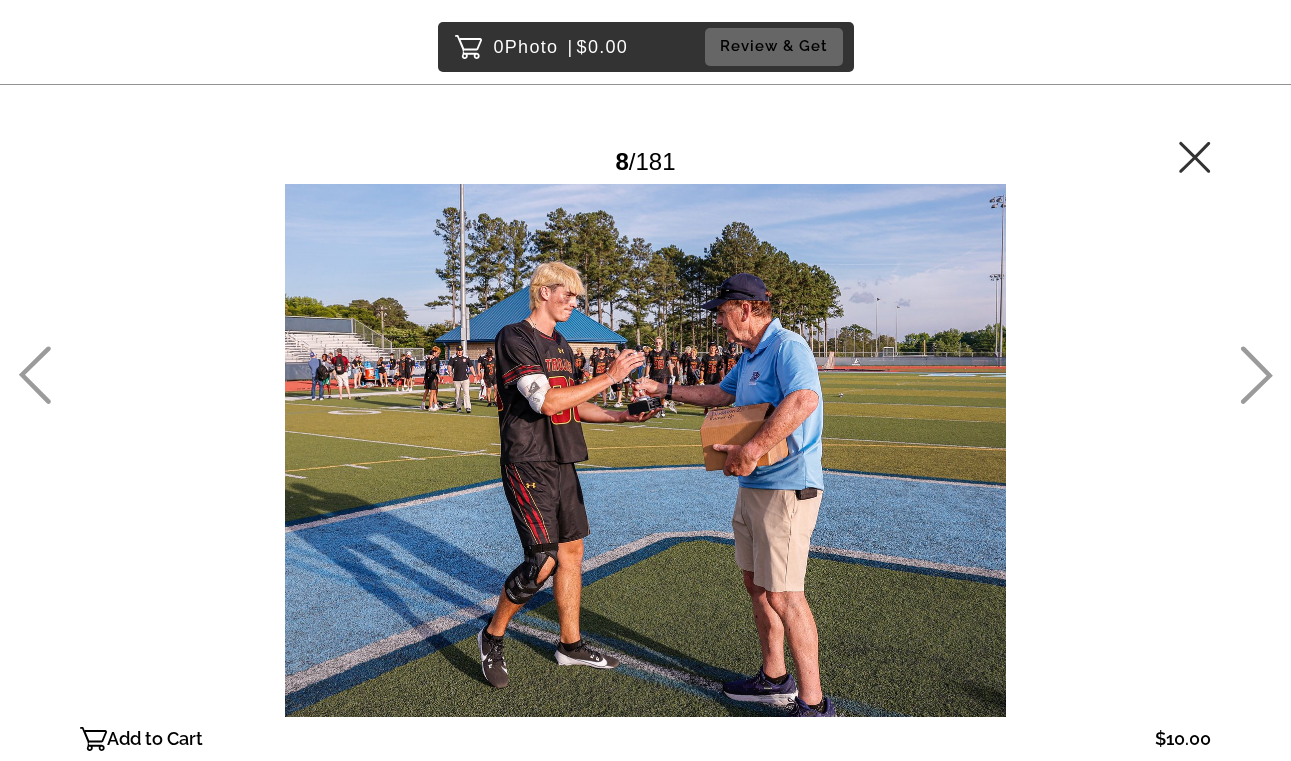 click 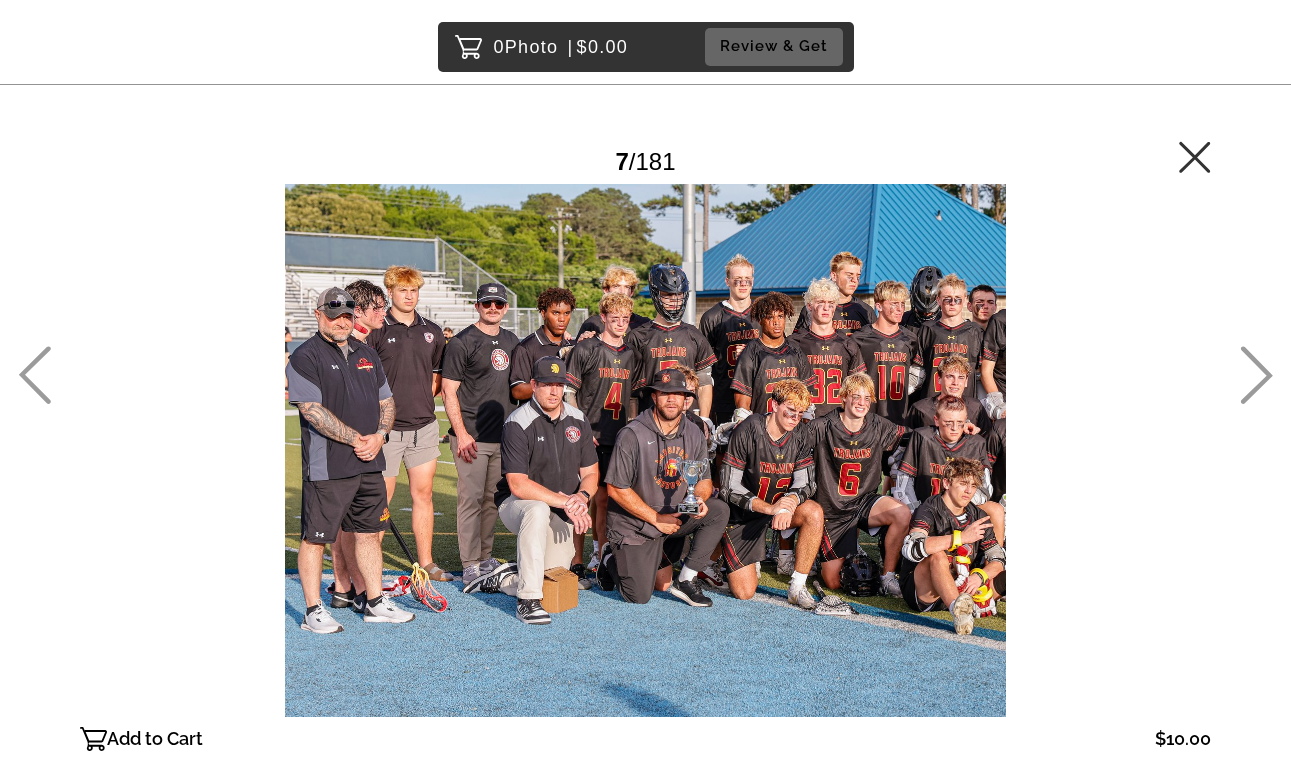 click 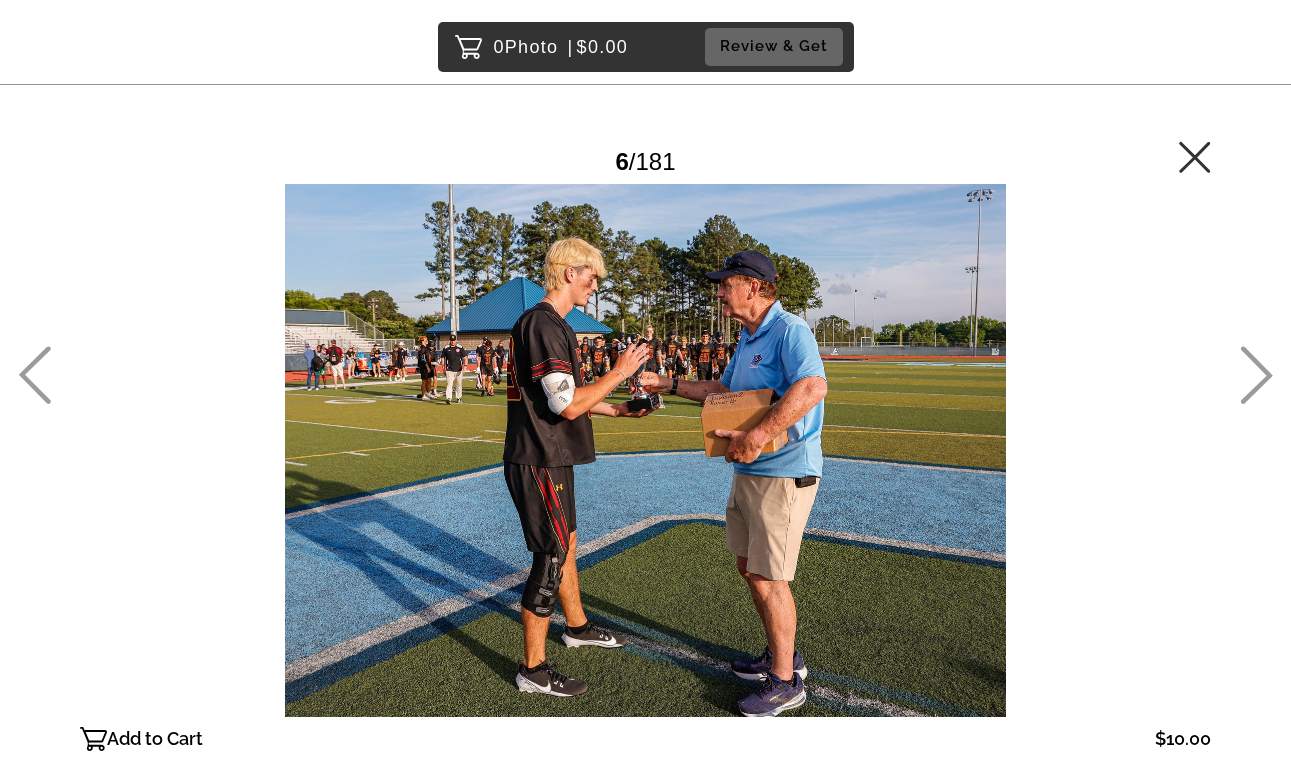 click 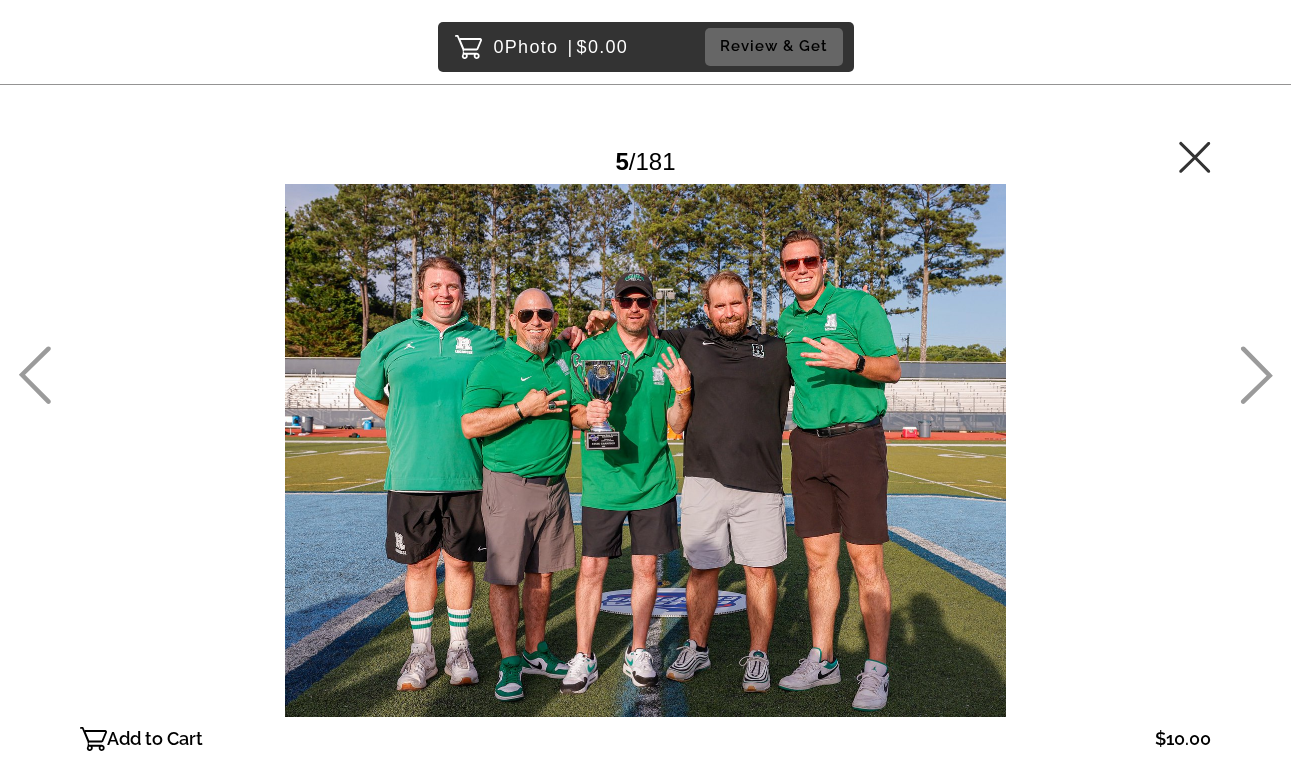 click 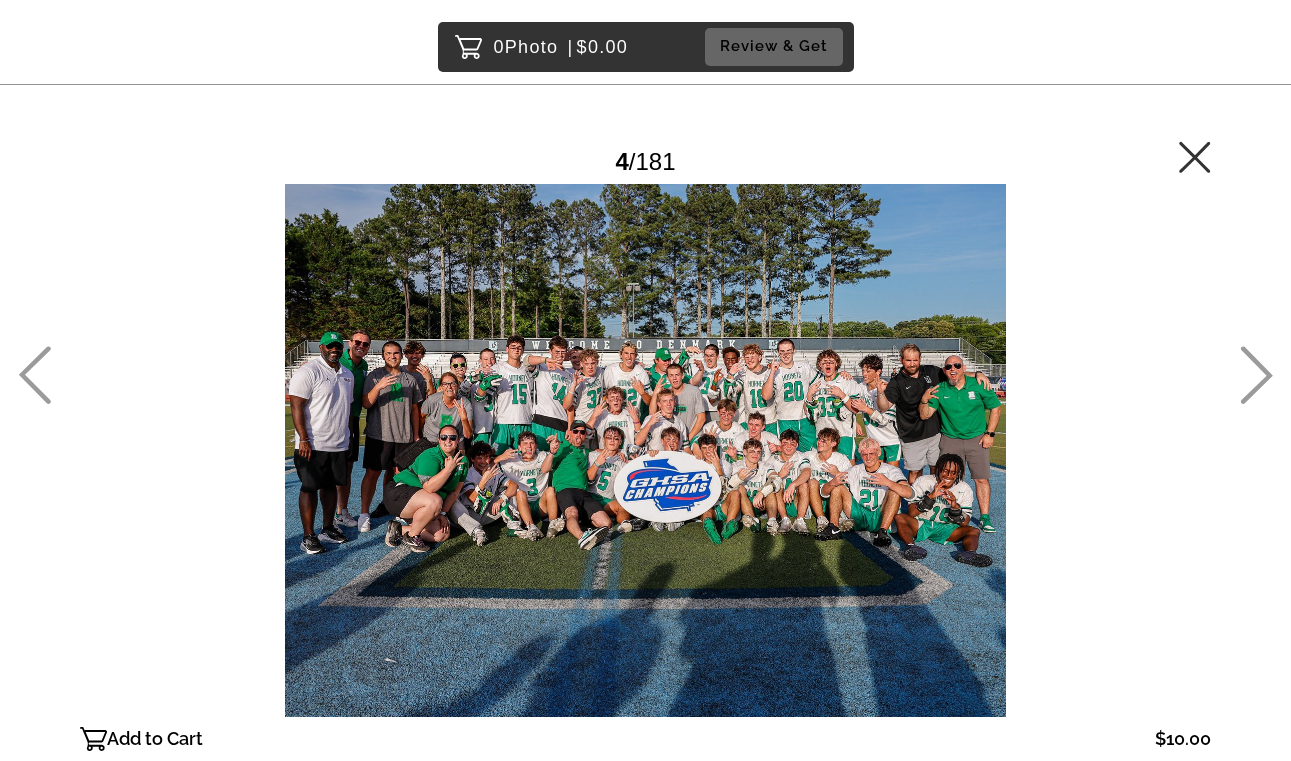 click 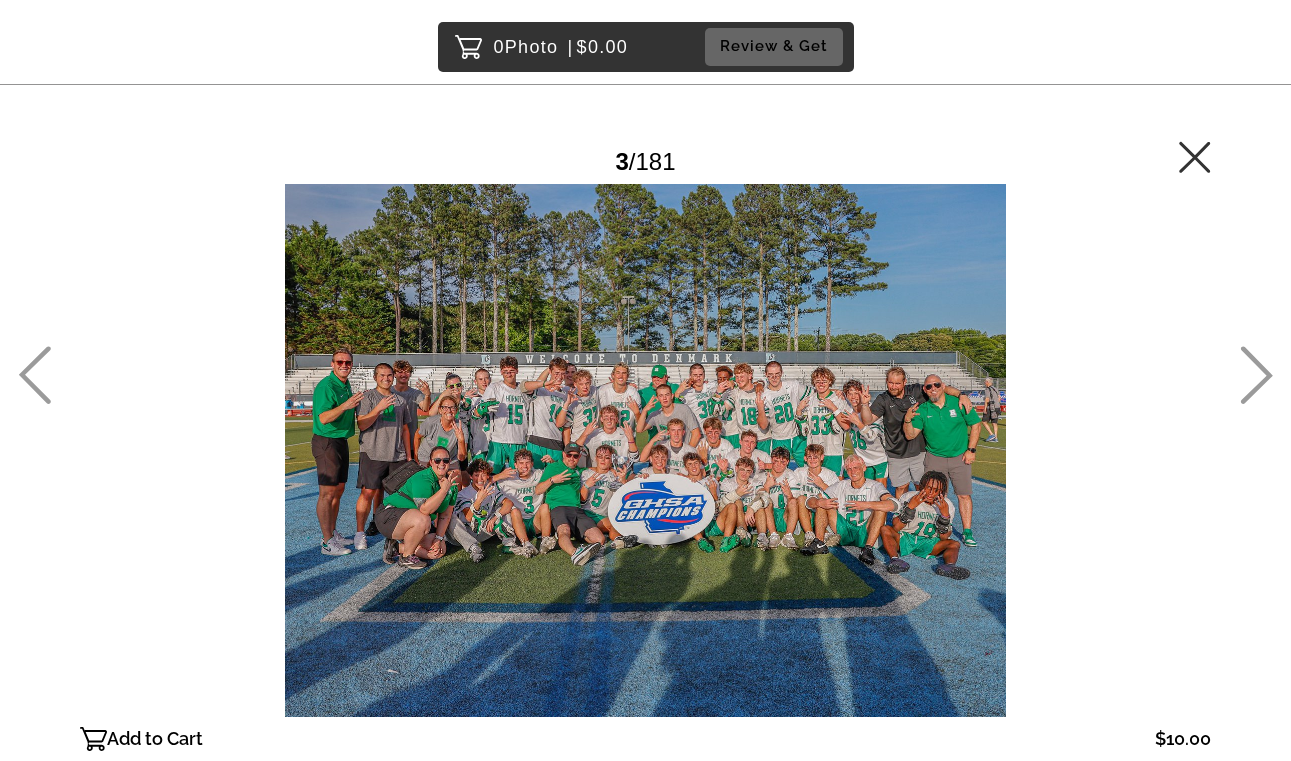 click 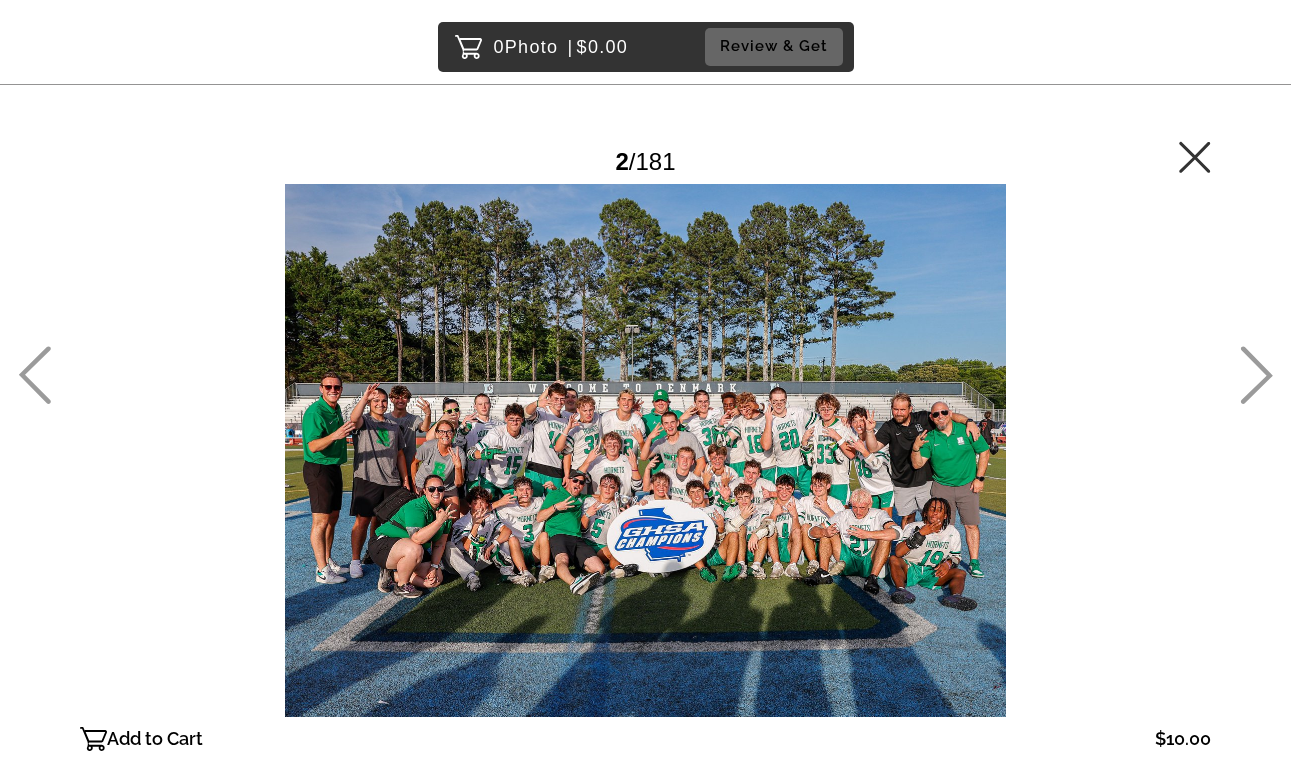 click 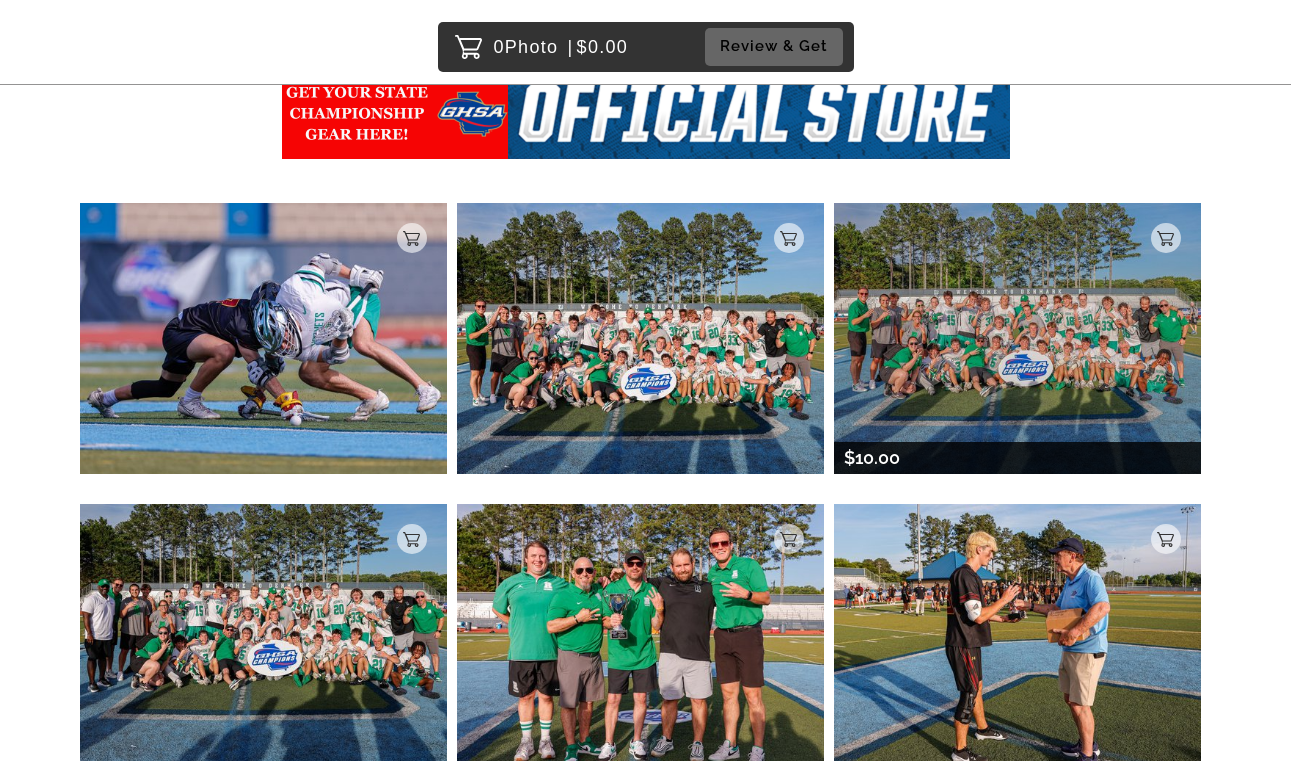 scroll, scrollTop: 377, scrollLeft: 0, axis: vertical 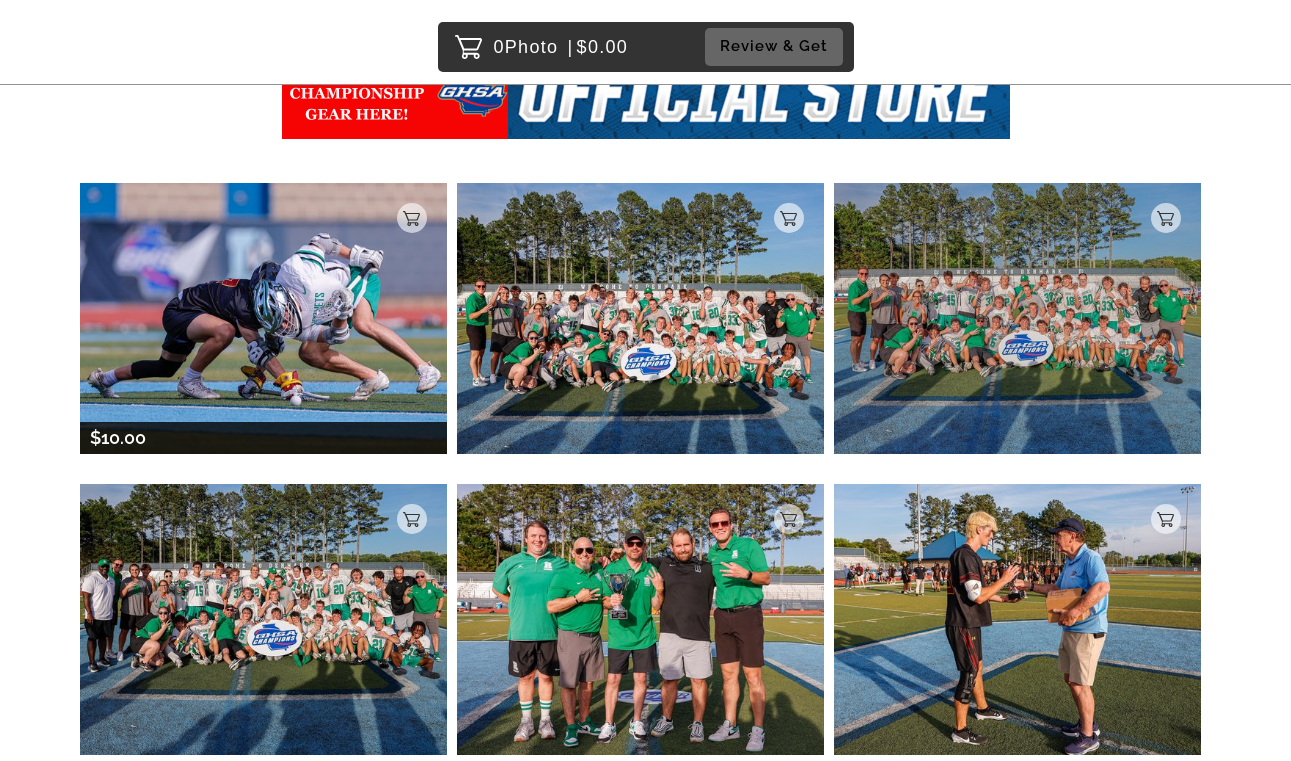 click at bounding box center (263, 318) 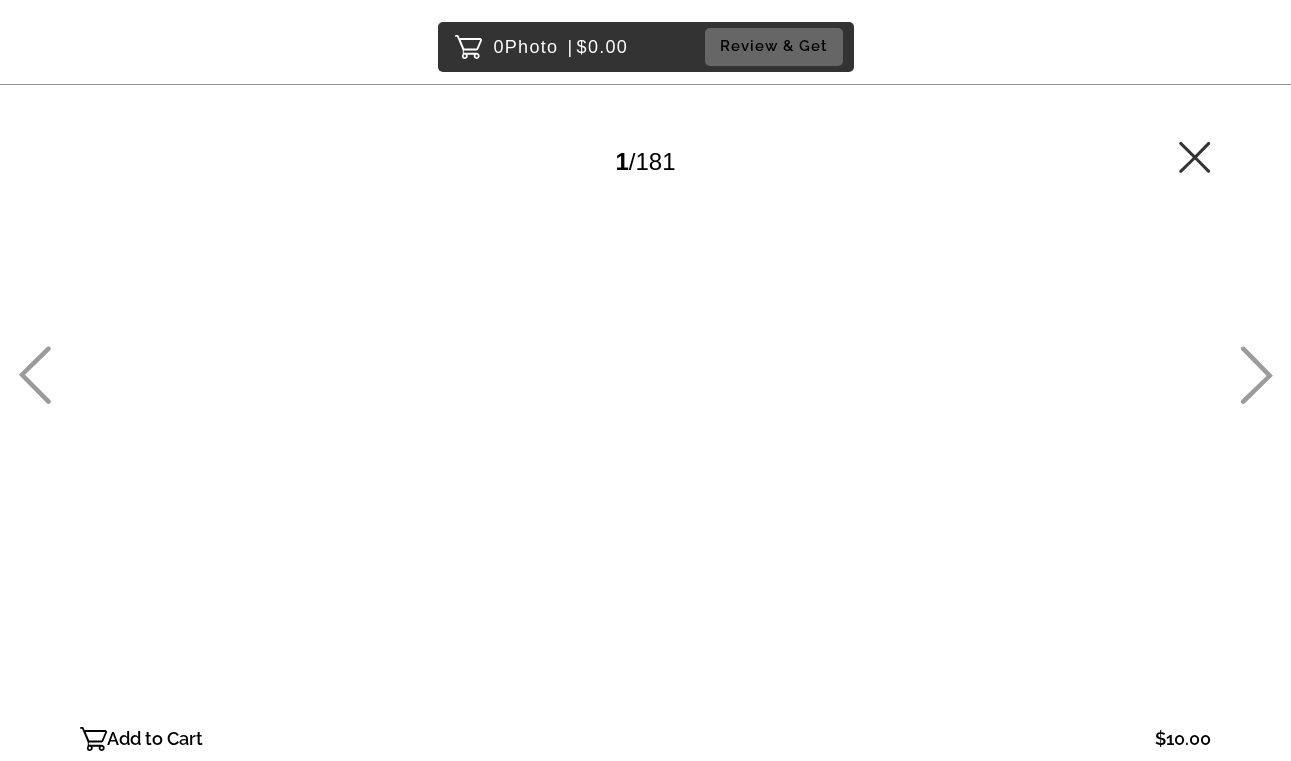 scroll, scrollTop: 0, scrollLeft: 0, axis: both 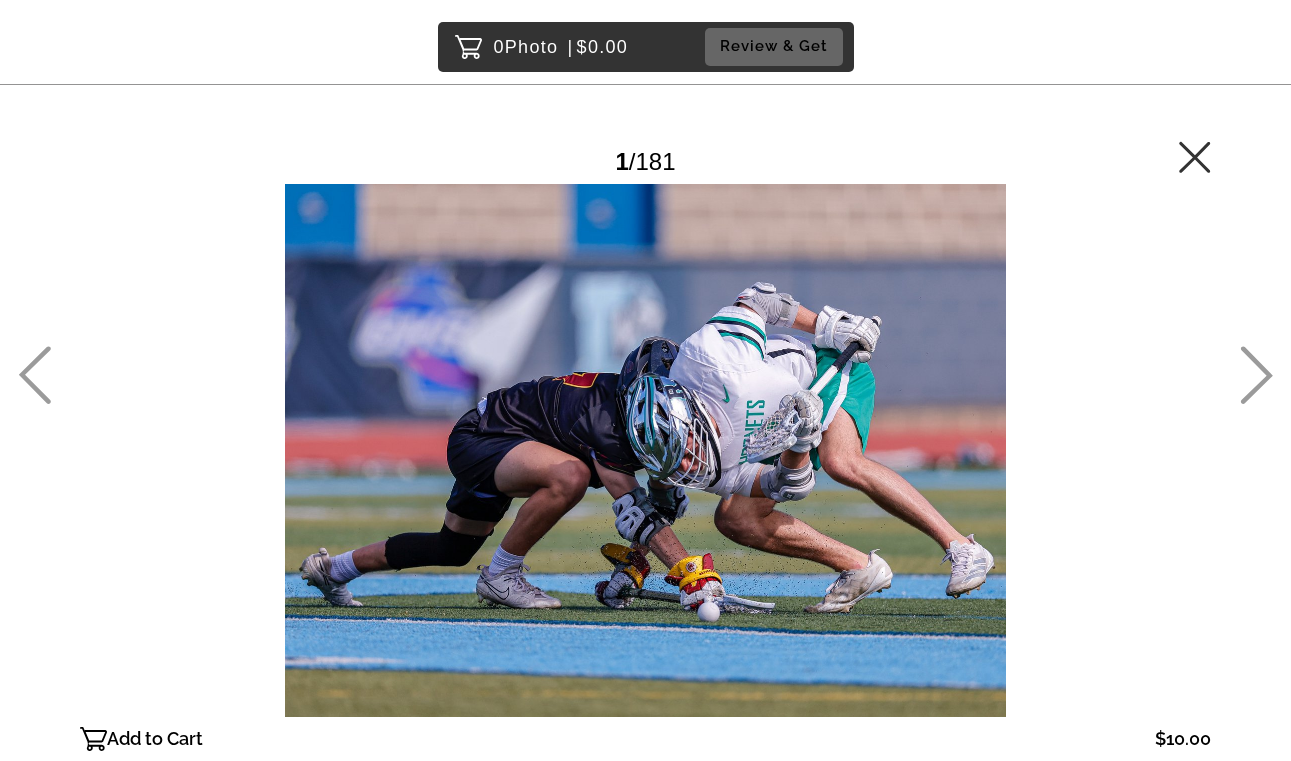 click 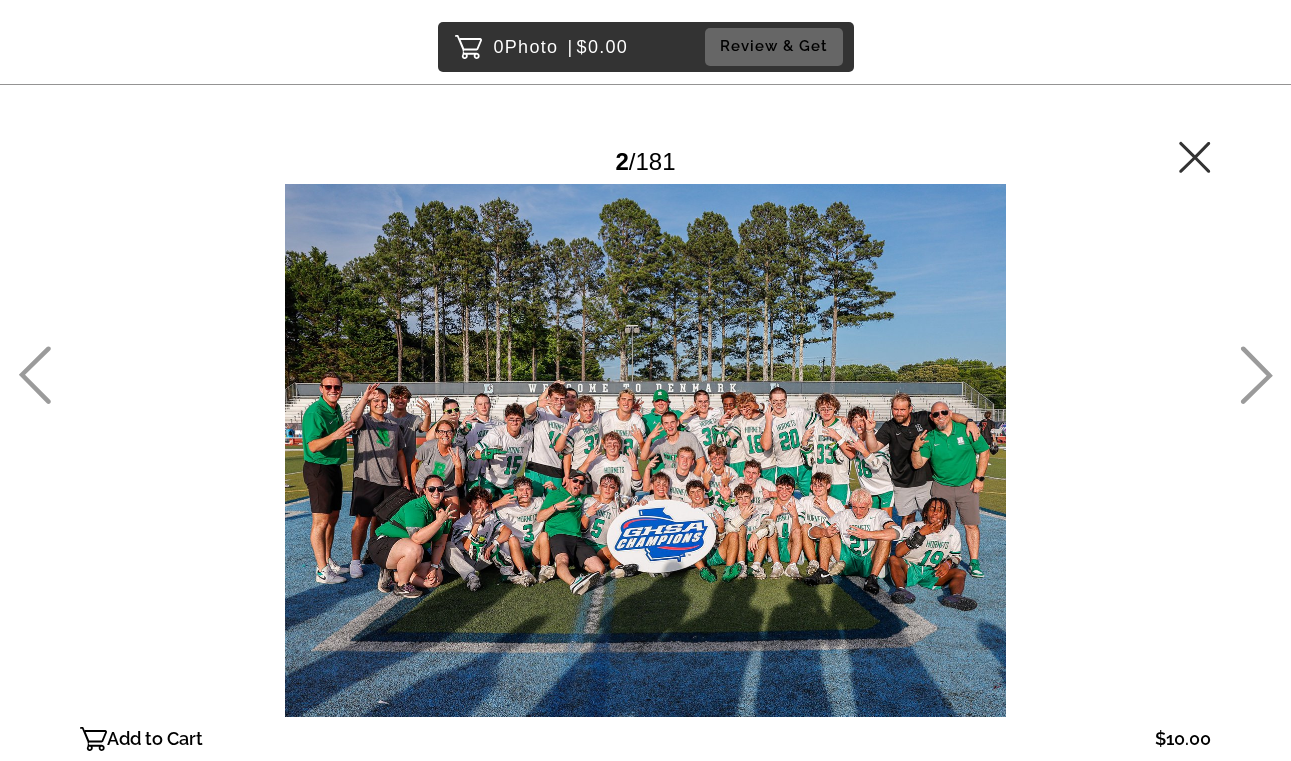 click 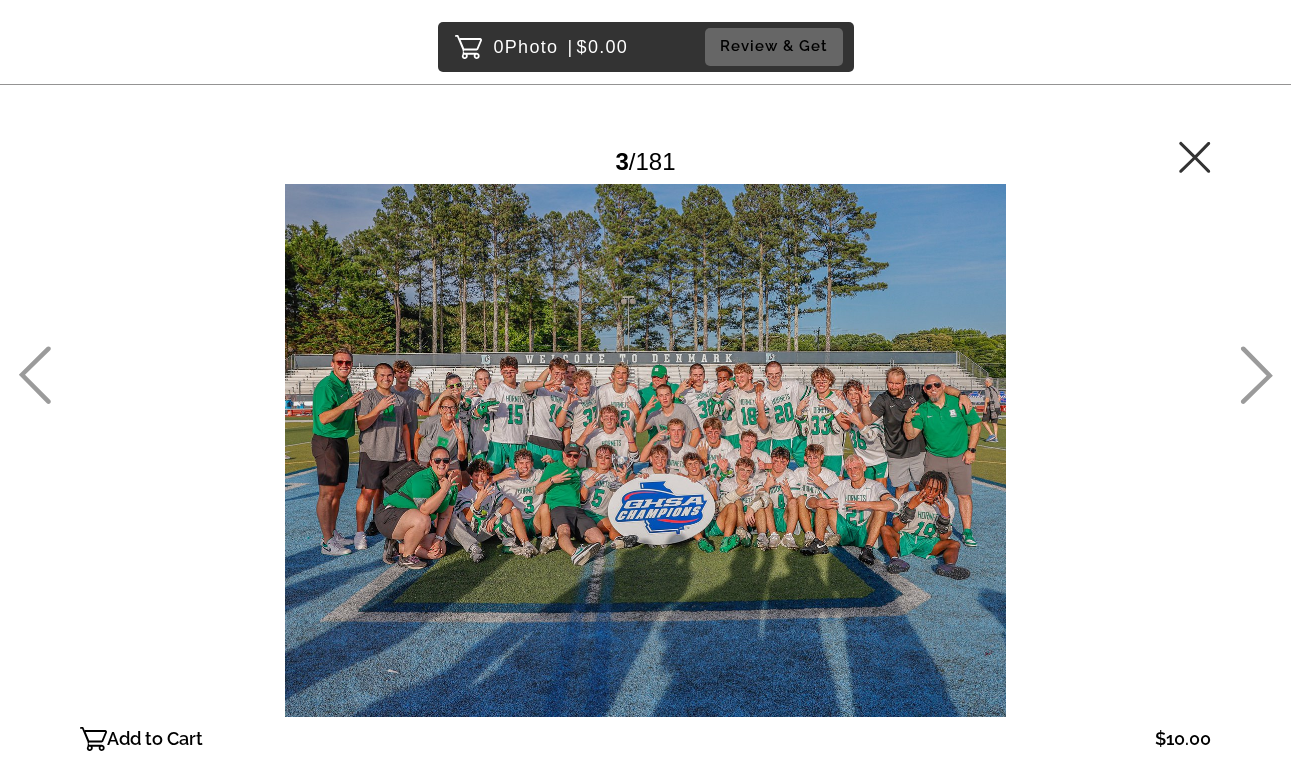 click 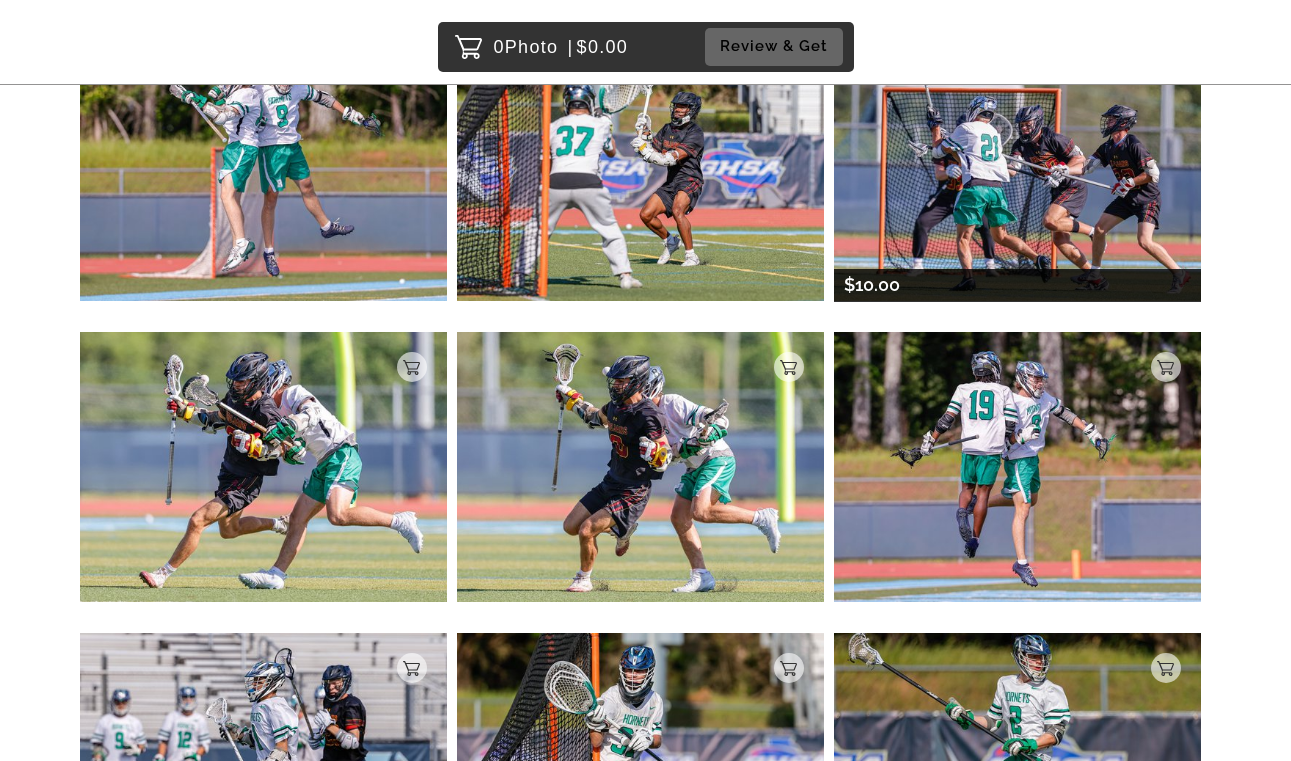 scroll, scrollTop: 3242, scrollLeft: 0, axis: vertical 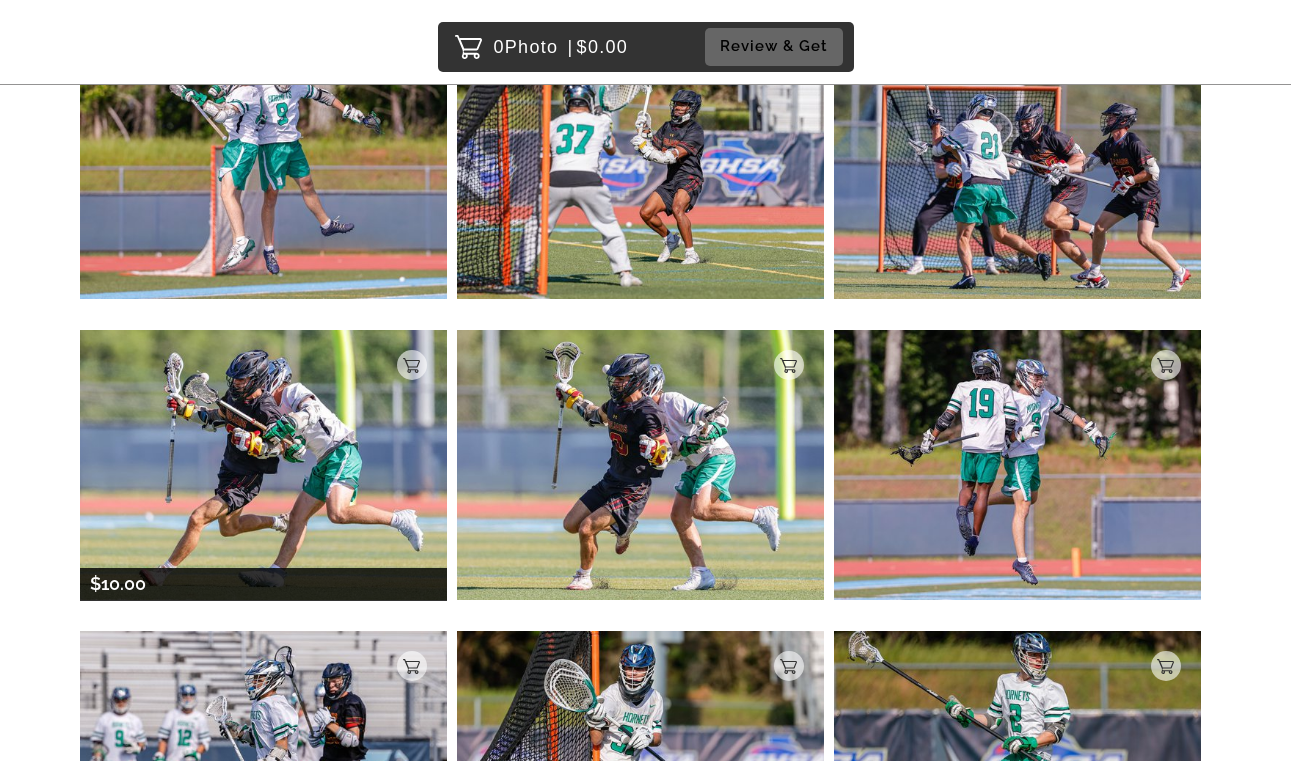 click at bounding box center [263, 465] 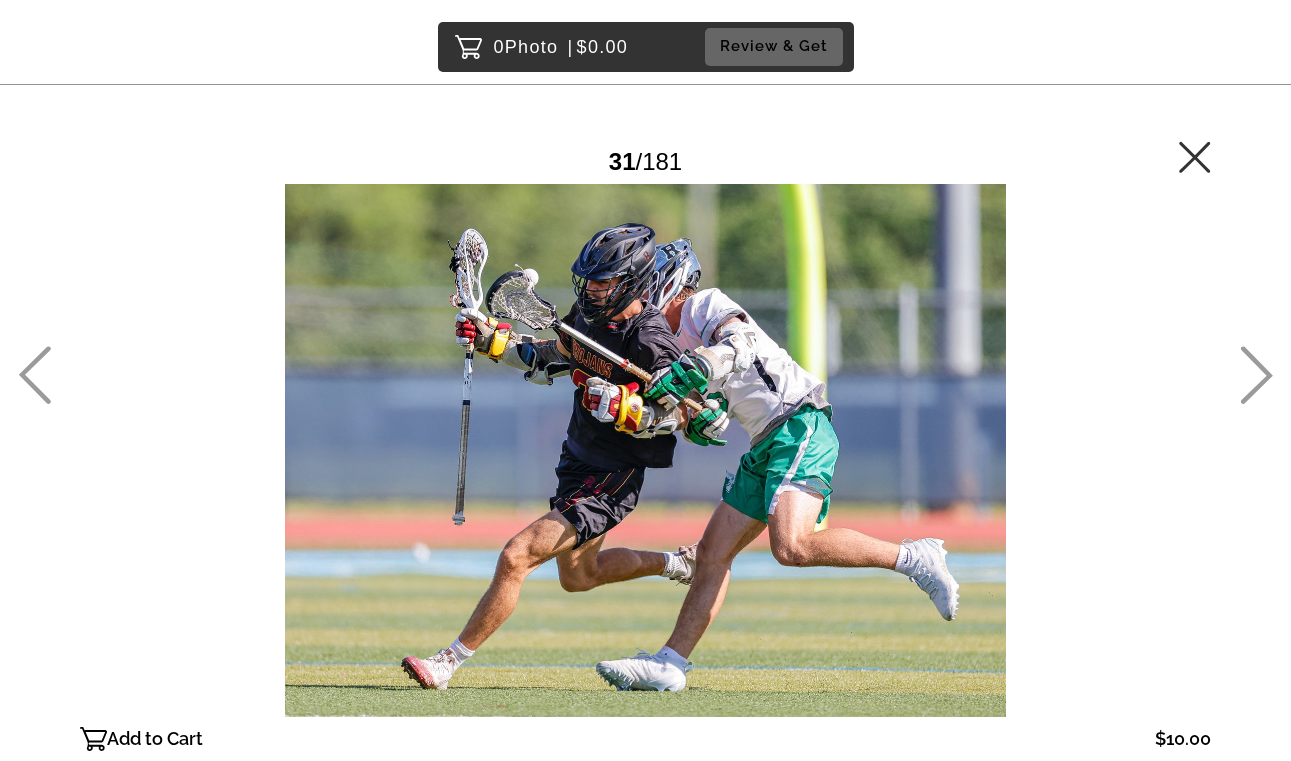 click 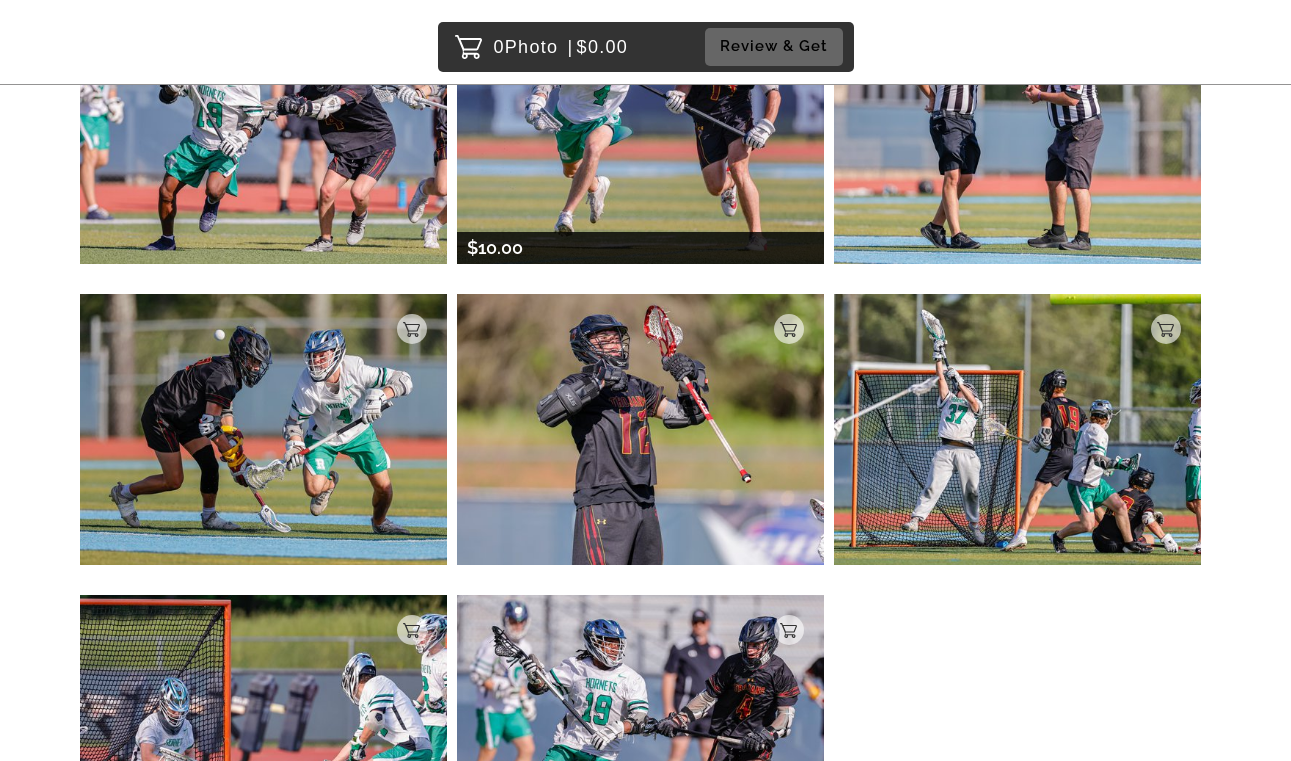 scroll, scrollTop: 7207, scrollLeft: 0, axis: vertical 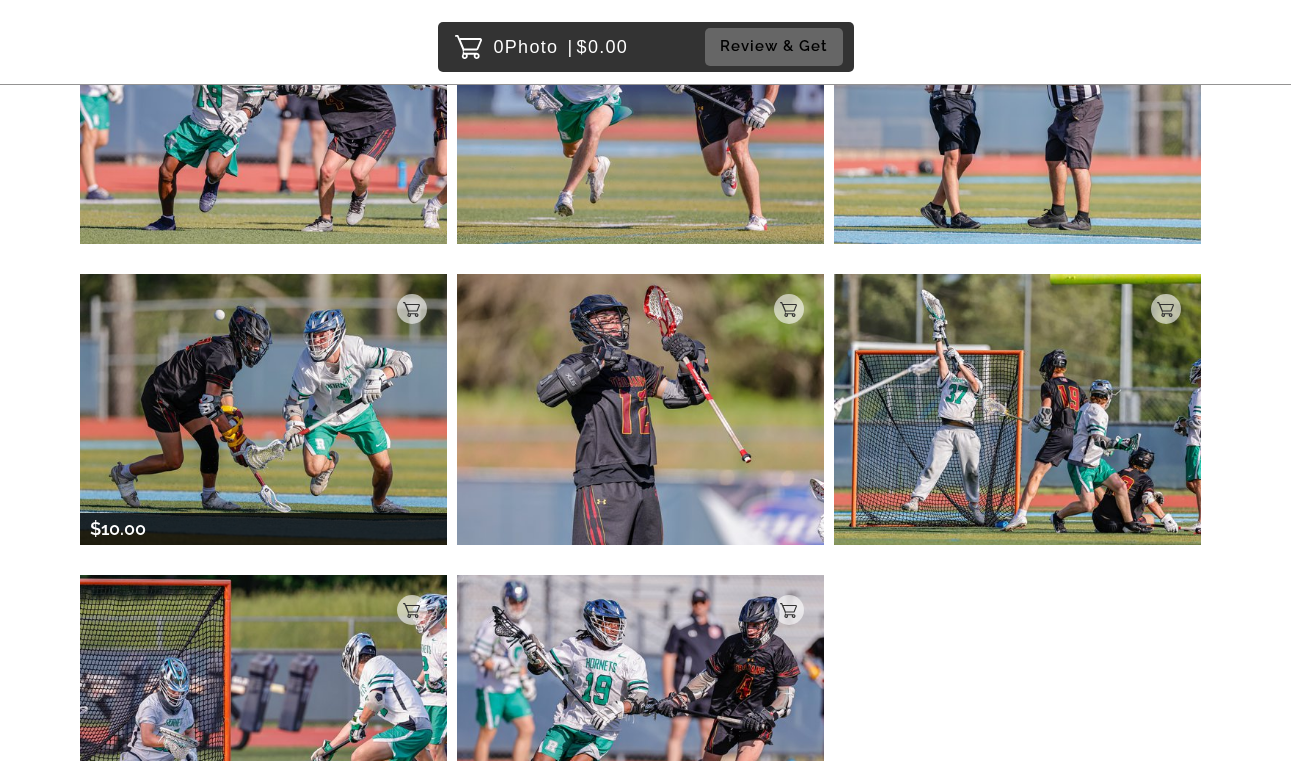 click at bounding box center [263, 409] 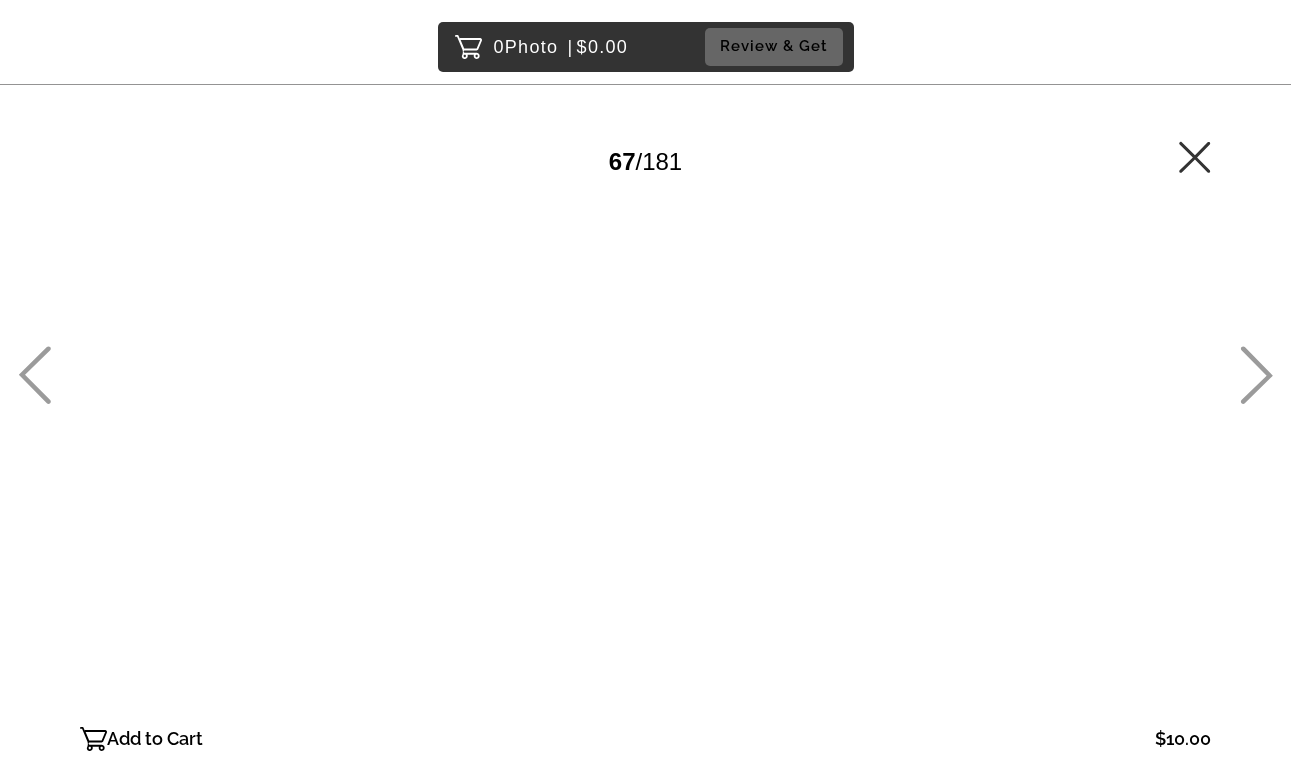 scroll, scrollTop: 0, scrollLeft: 0, axis: both 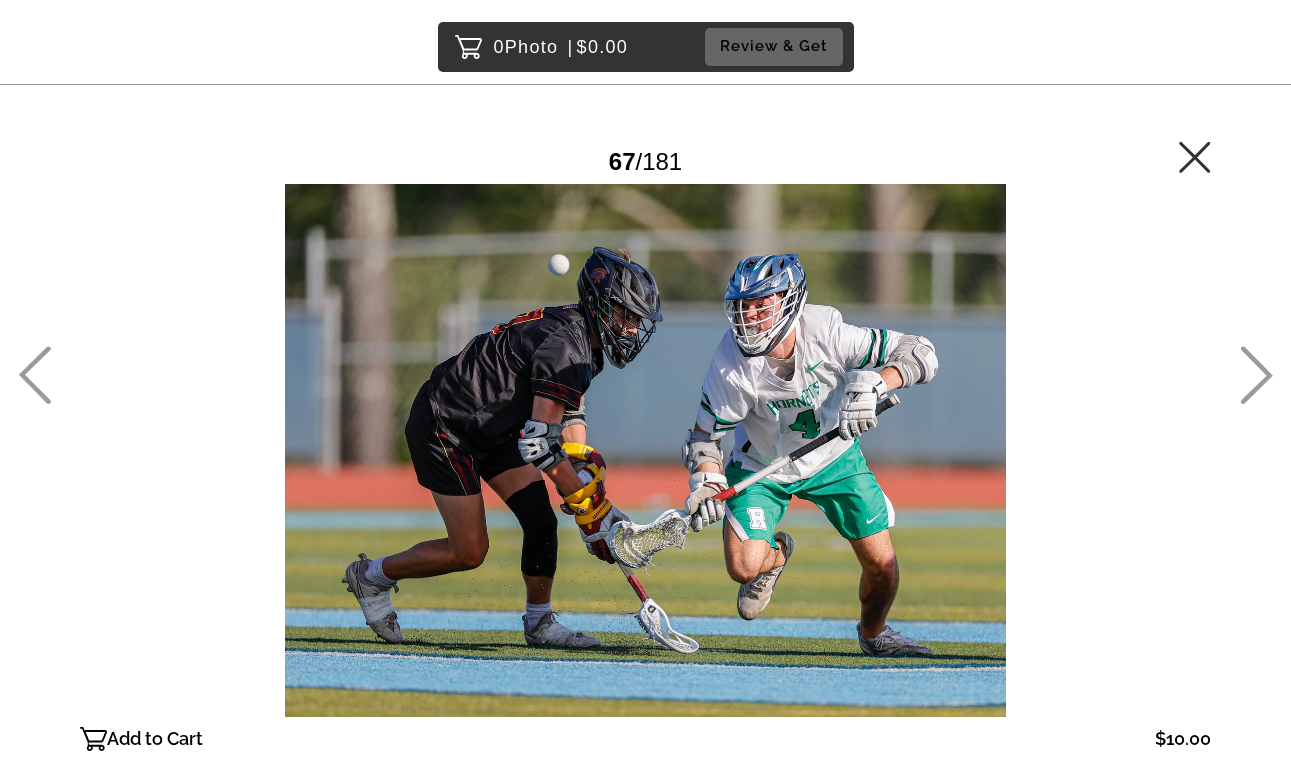 click 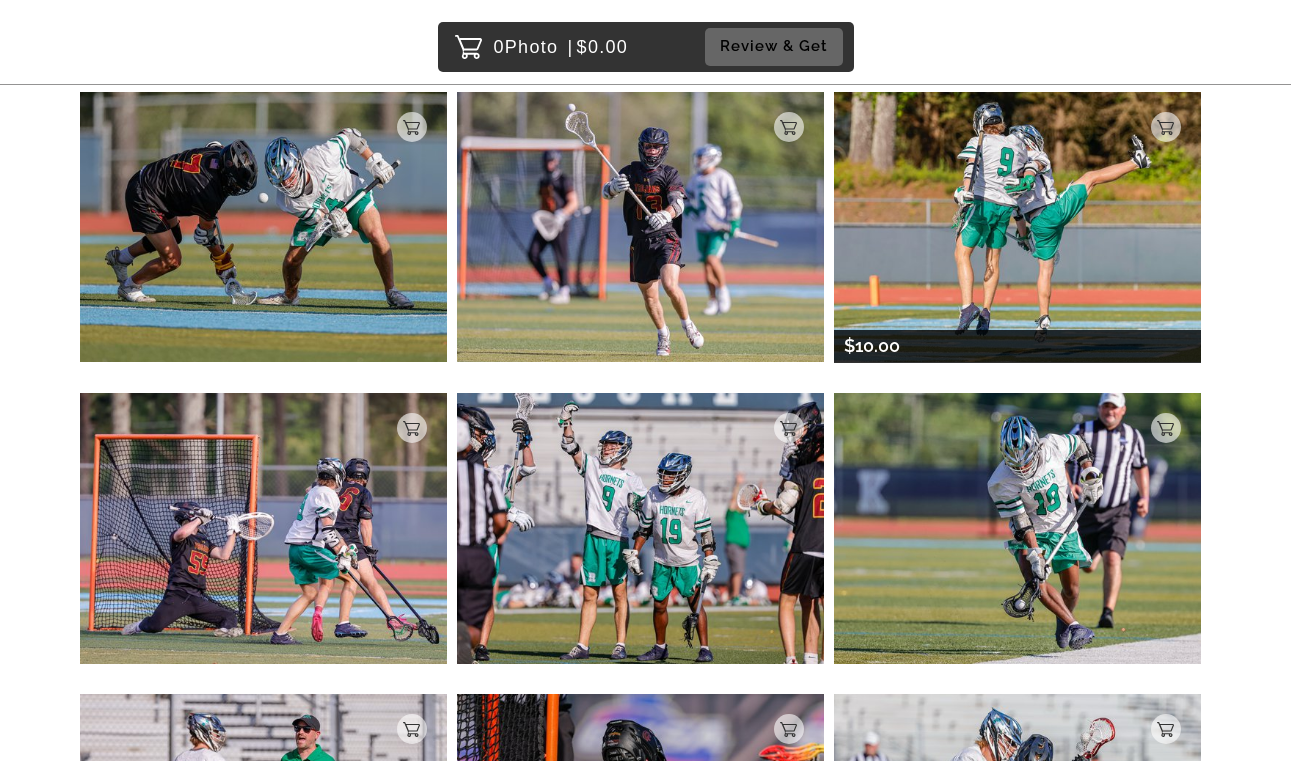 scroll, scrollTop: 8055, scrollLeft: 0, axis: vertical 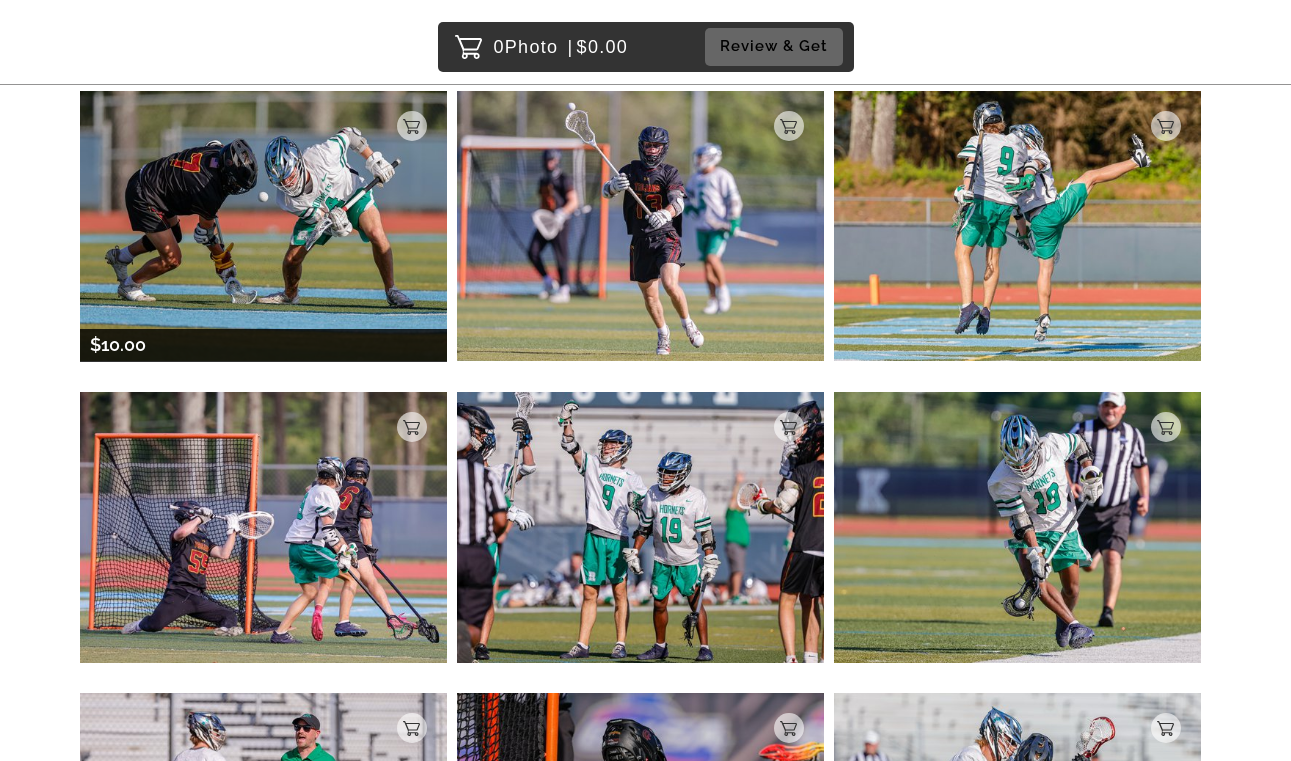 click at bounding box center (263, 226) 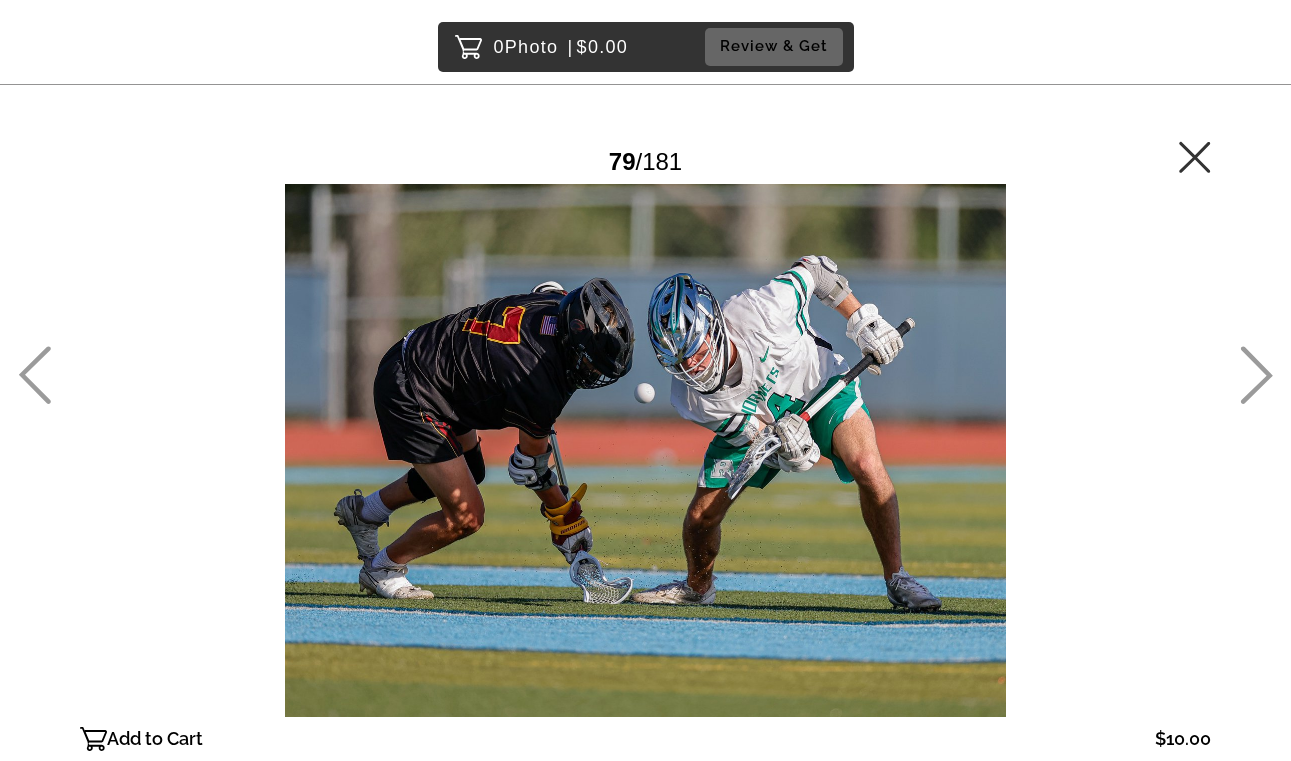 scroll, scrollTop: 0, scrollLeft: 0, axis: both 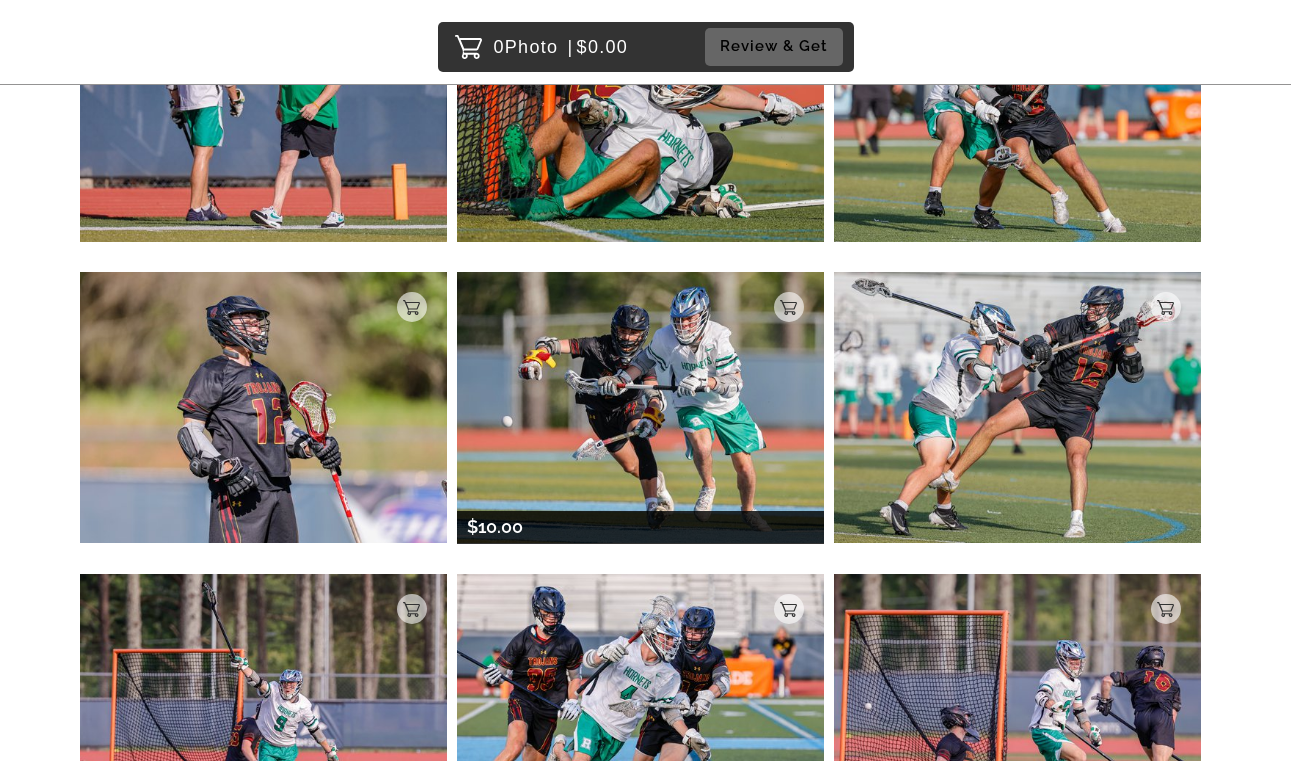 click at bounding box center [640, 407] 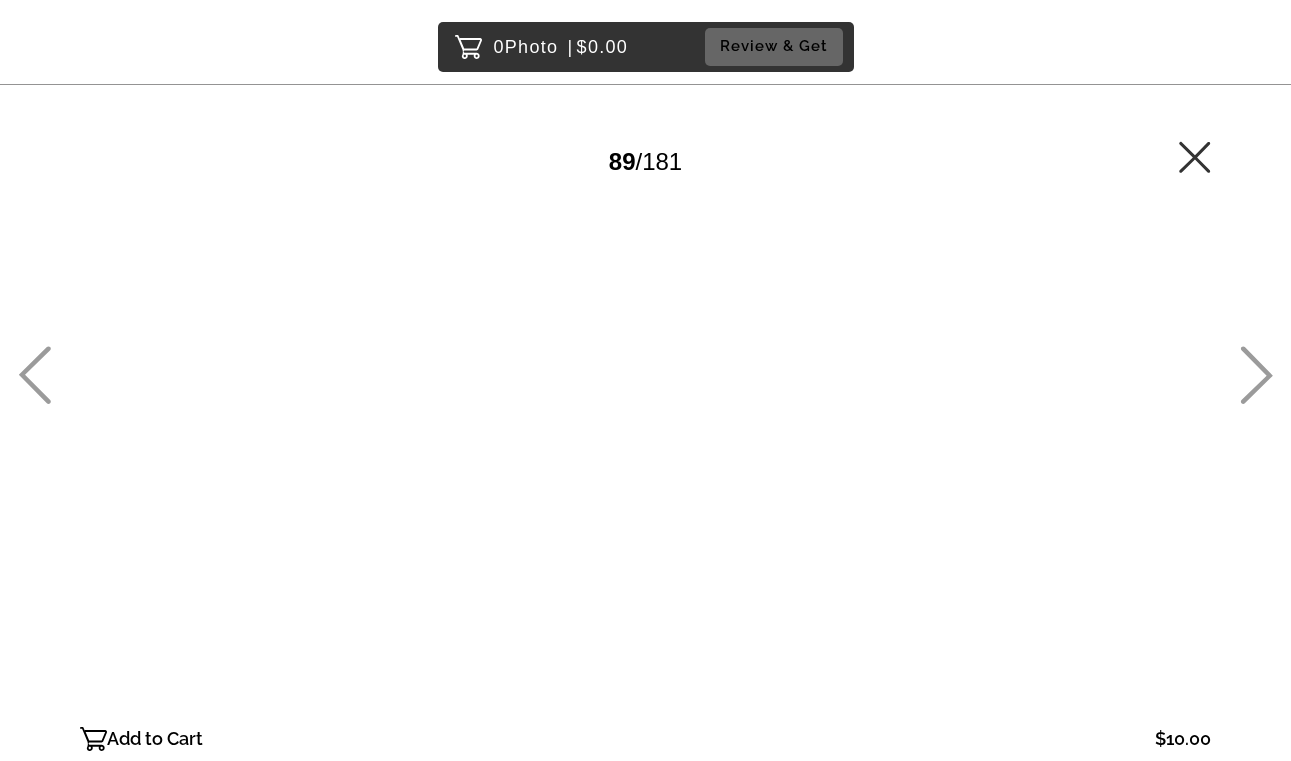 scroll, scrollTop: 0, scrollLeft: 0, axis: both 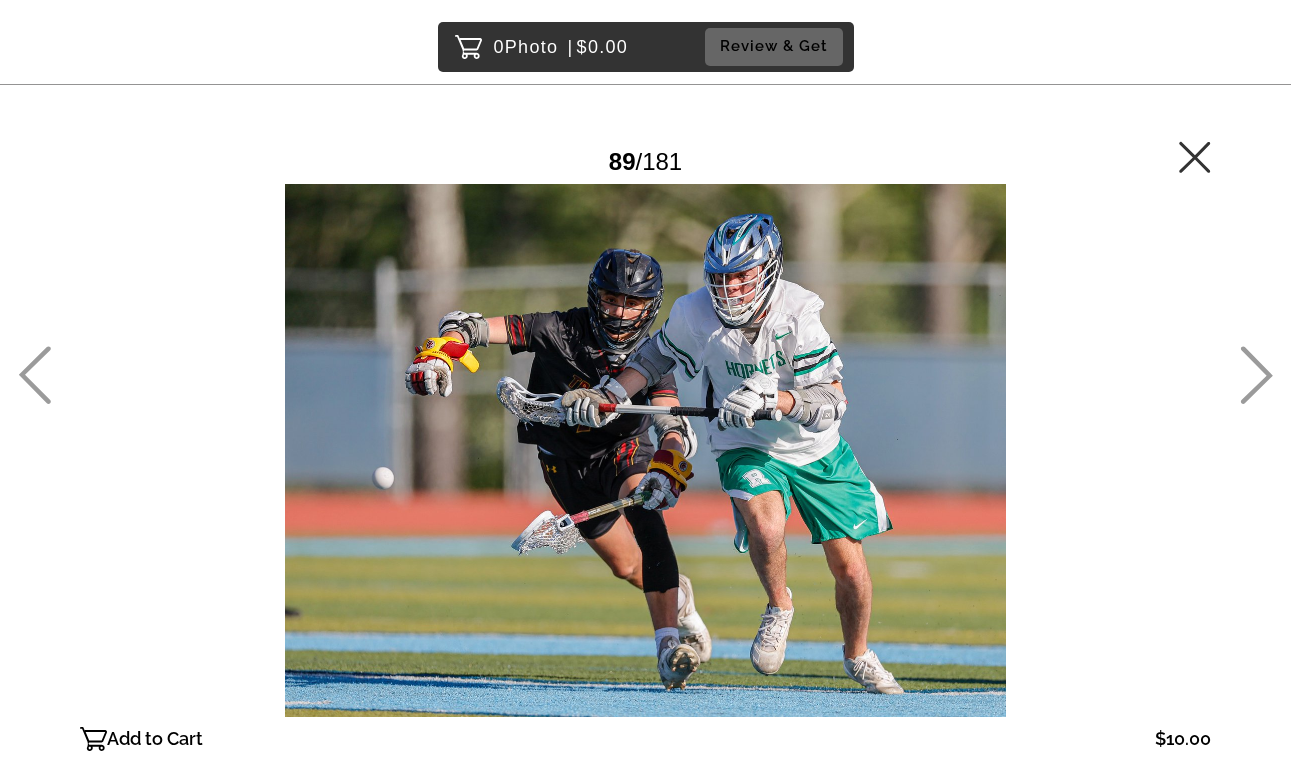 click 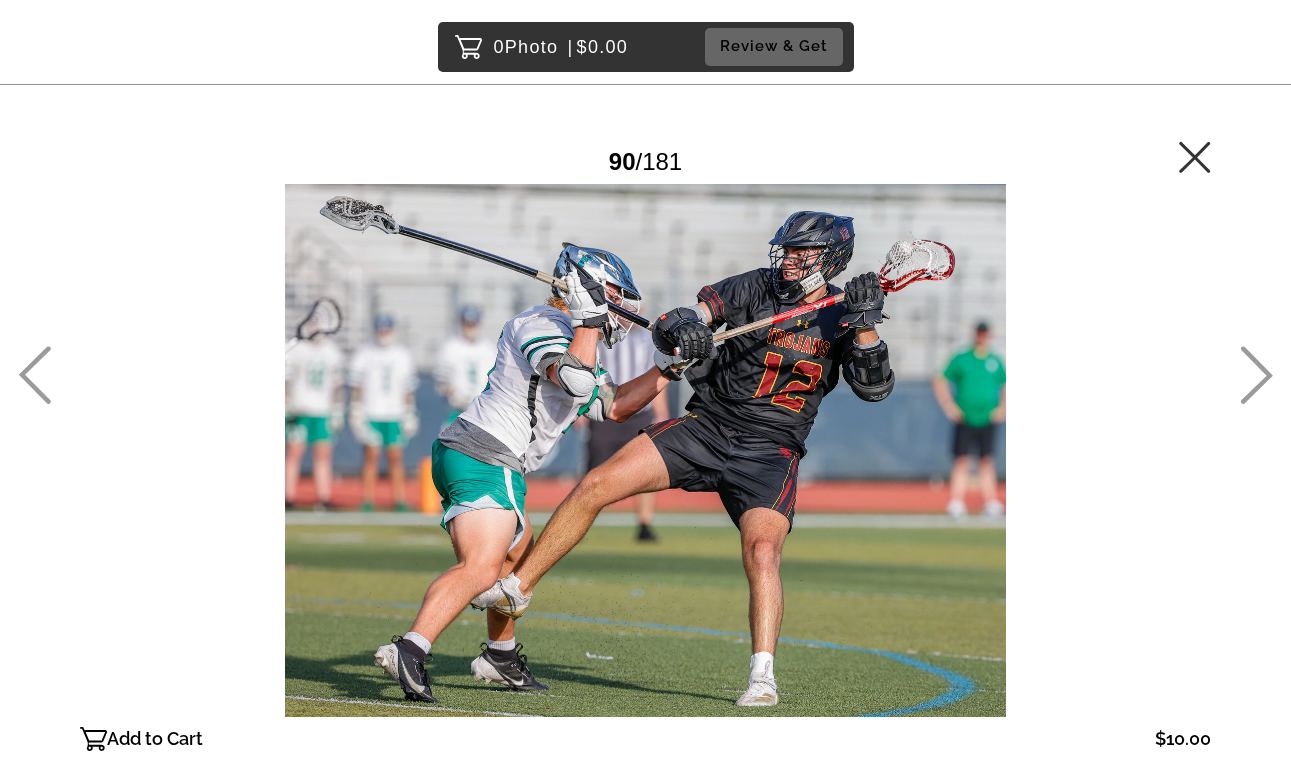 click 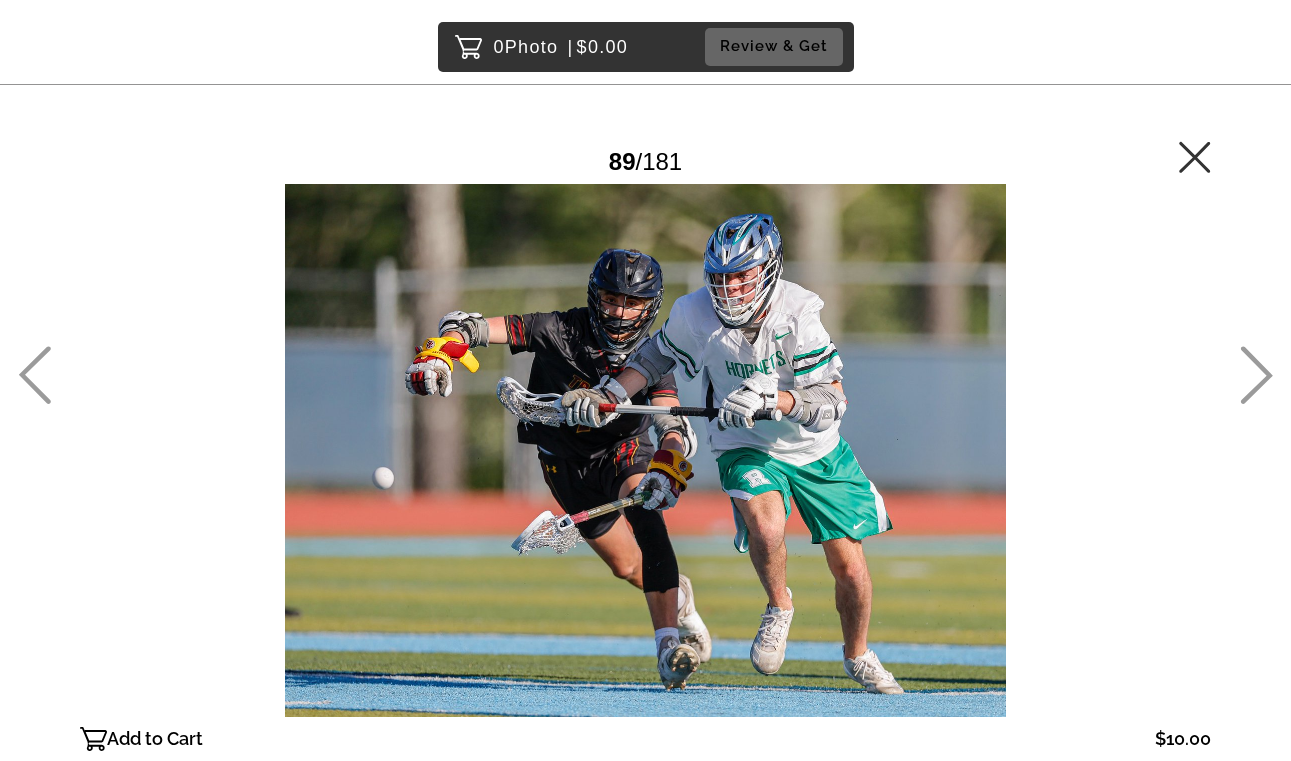 click at bounding box center [645, 450] 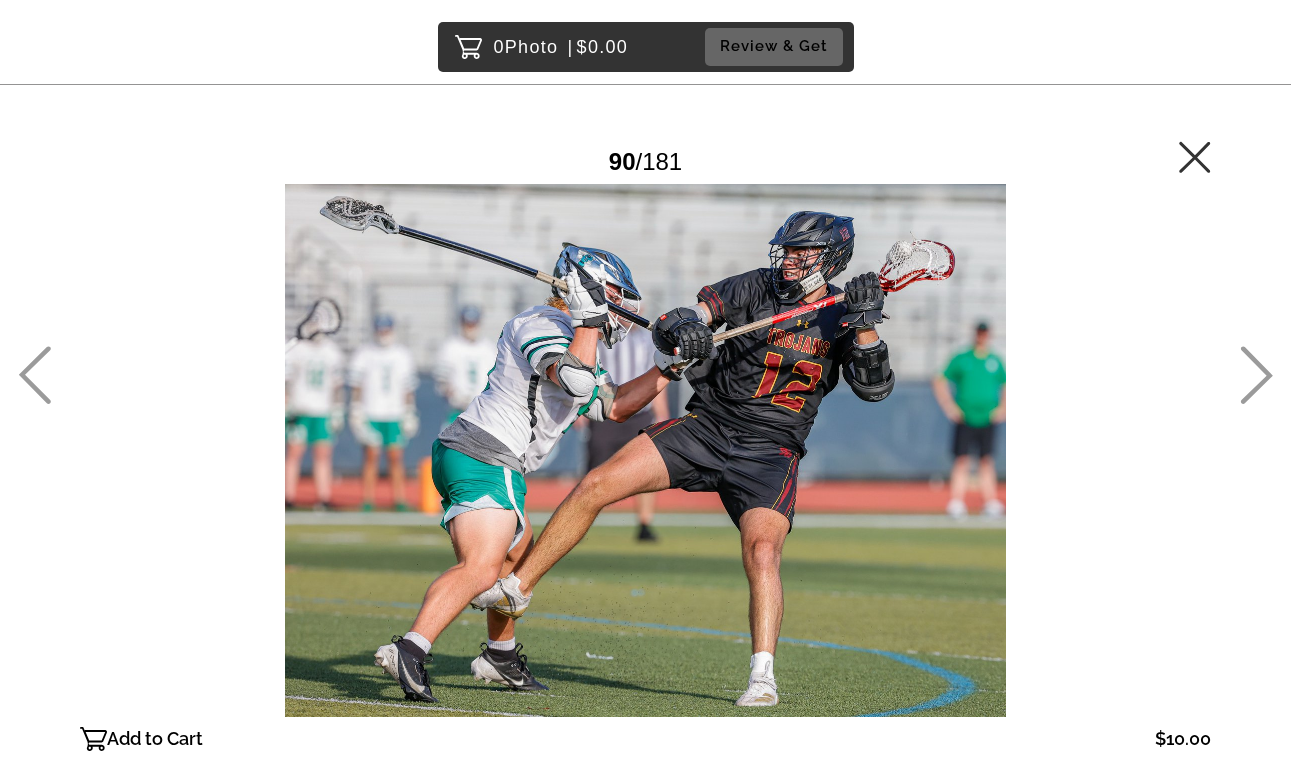 click 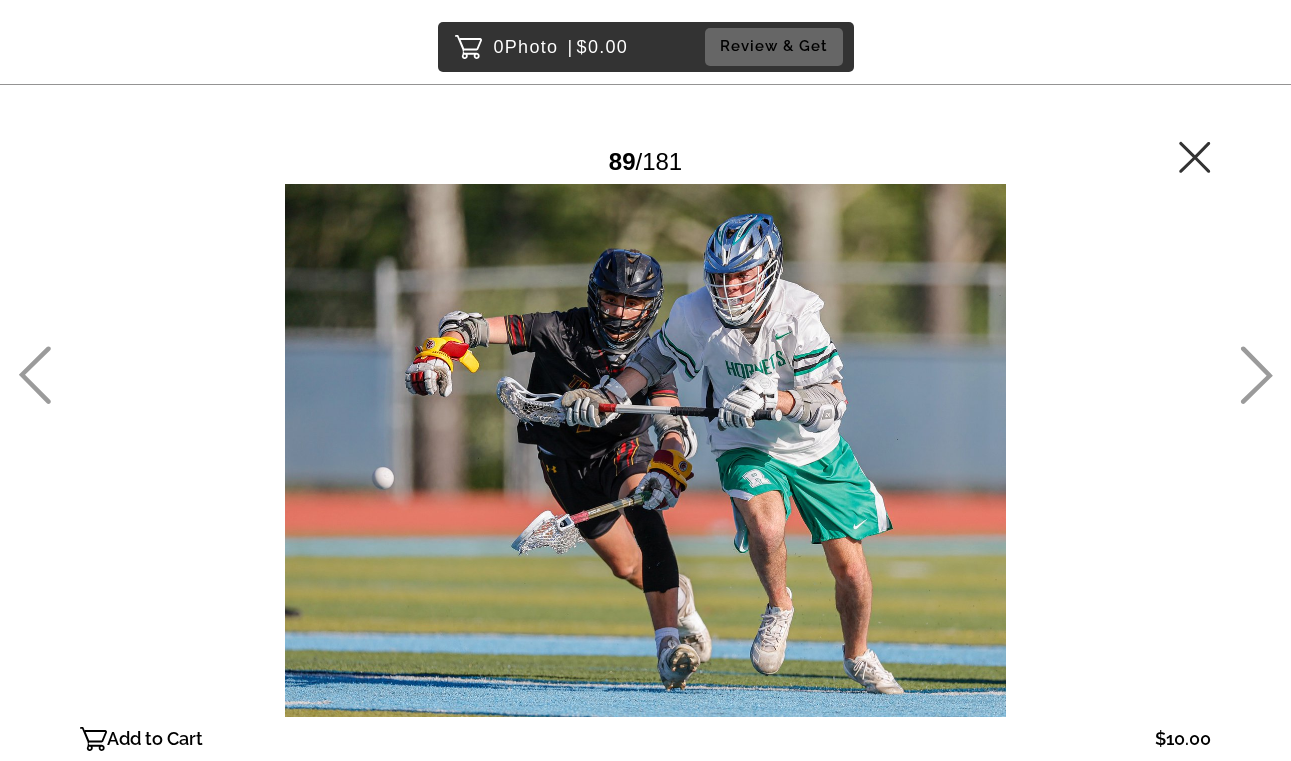 click at bounding box center (645, 450) 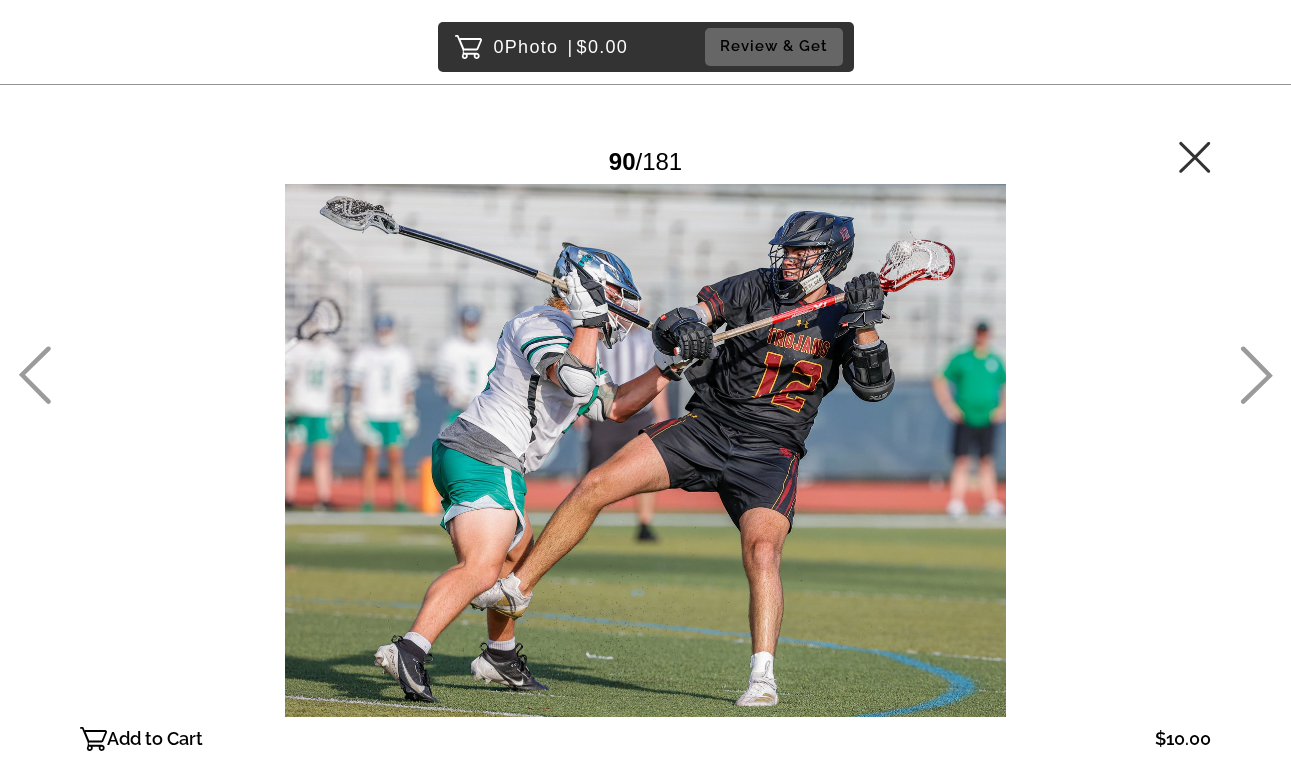click 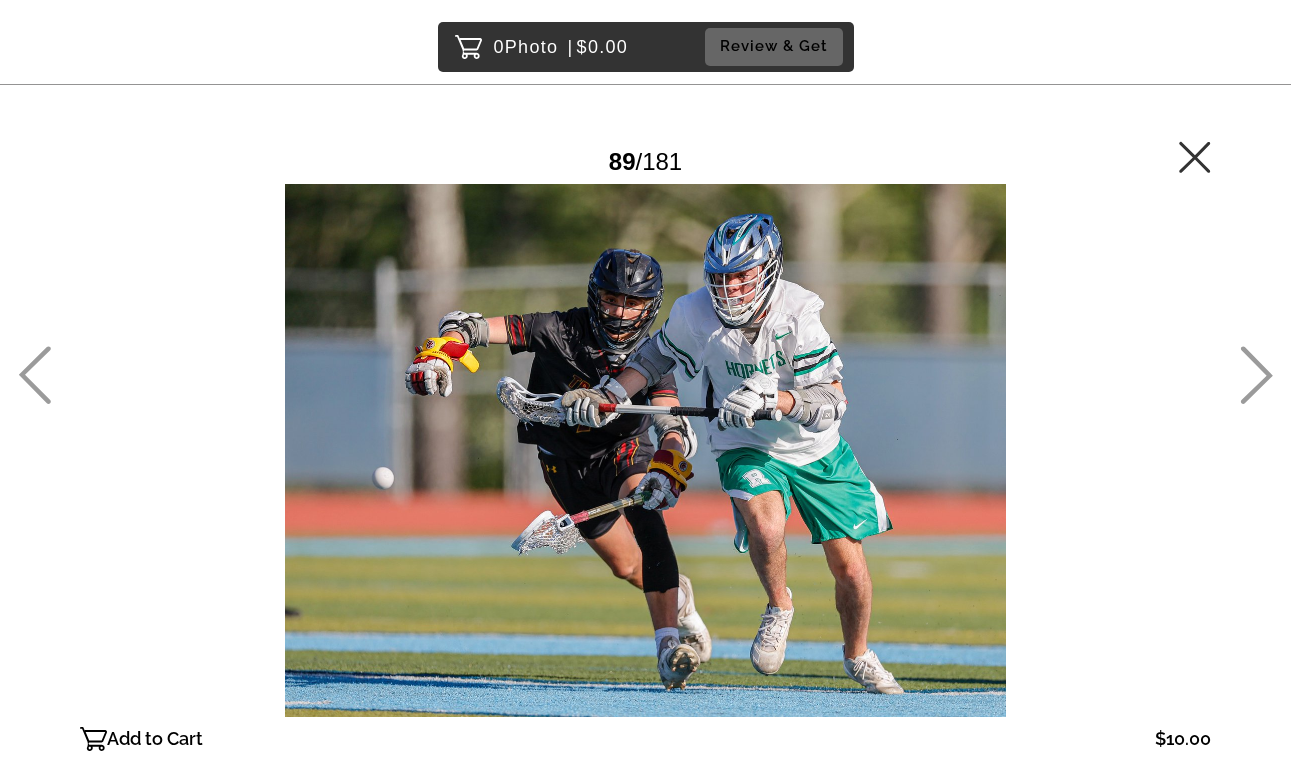 click at bounding box center (645, 450) 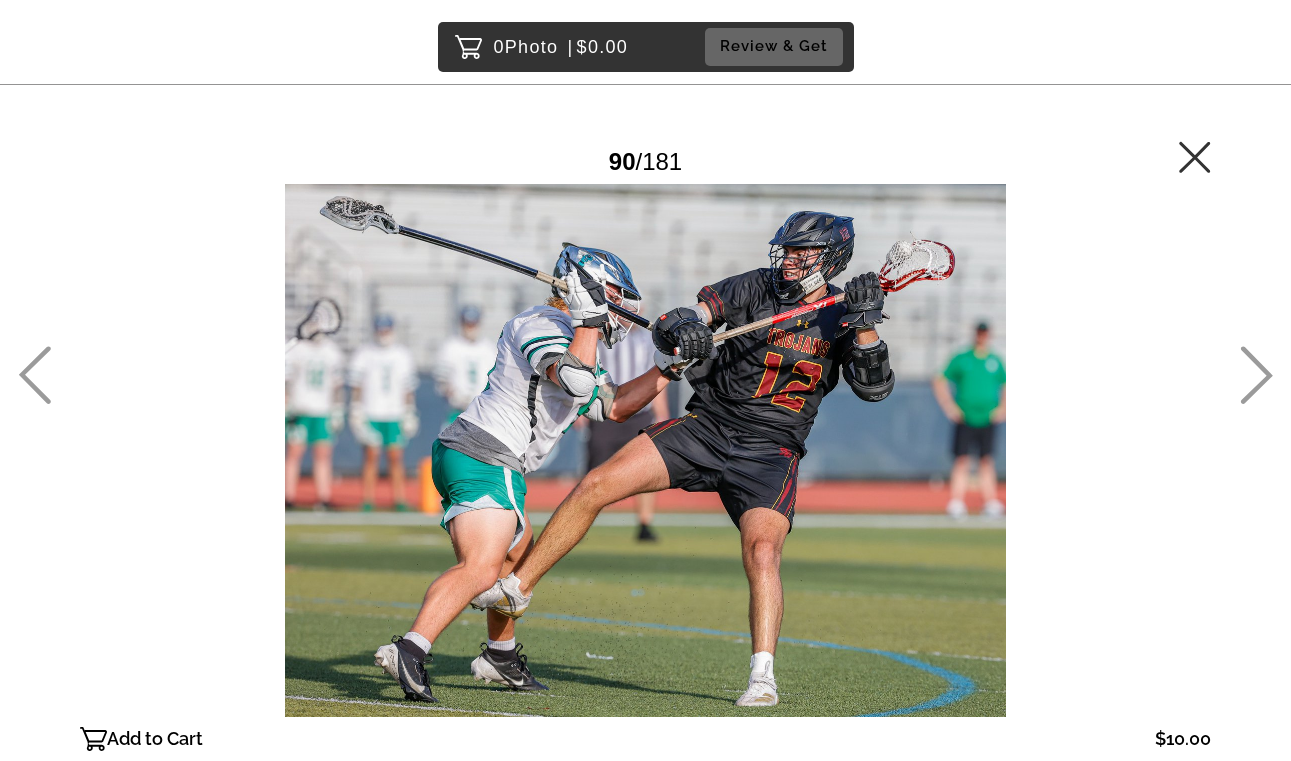 click 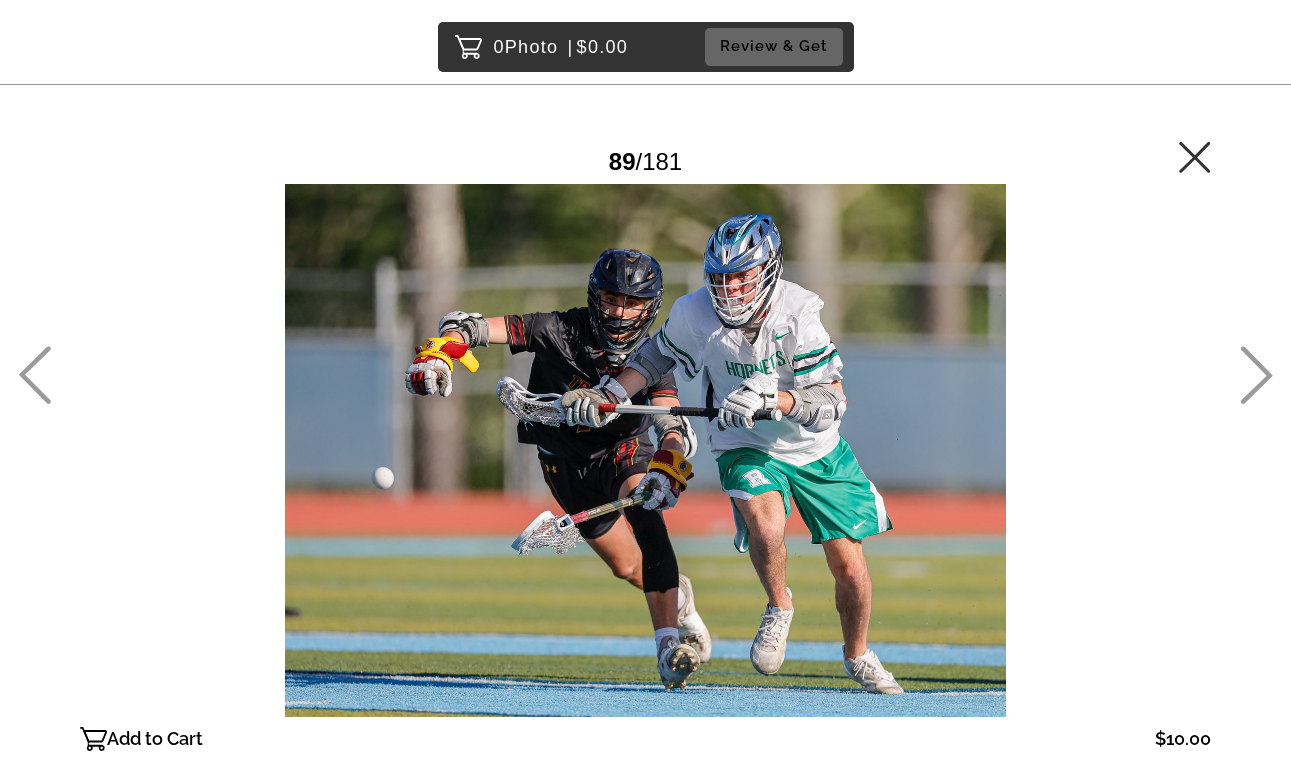 click at bounding box center [645, 450] 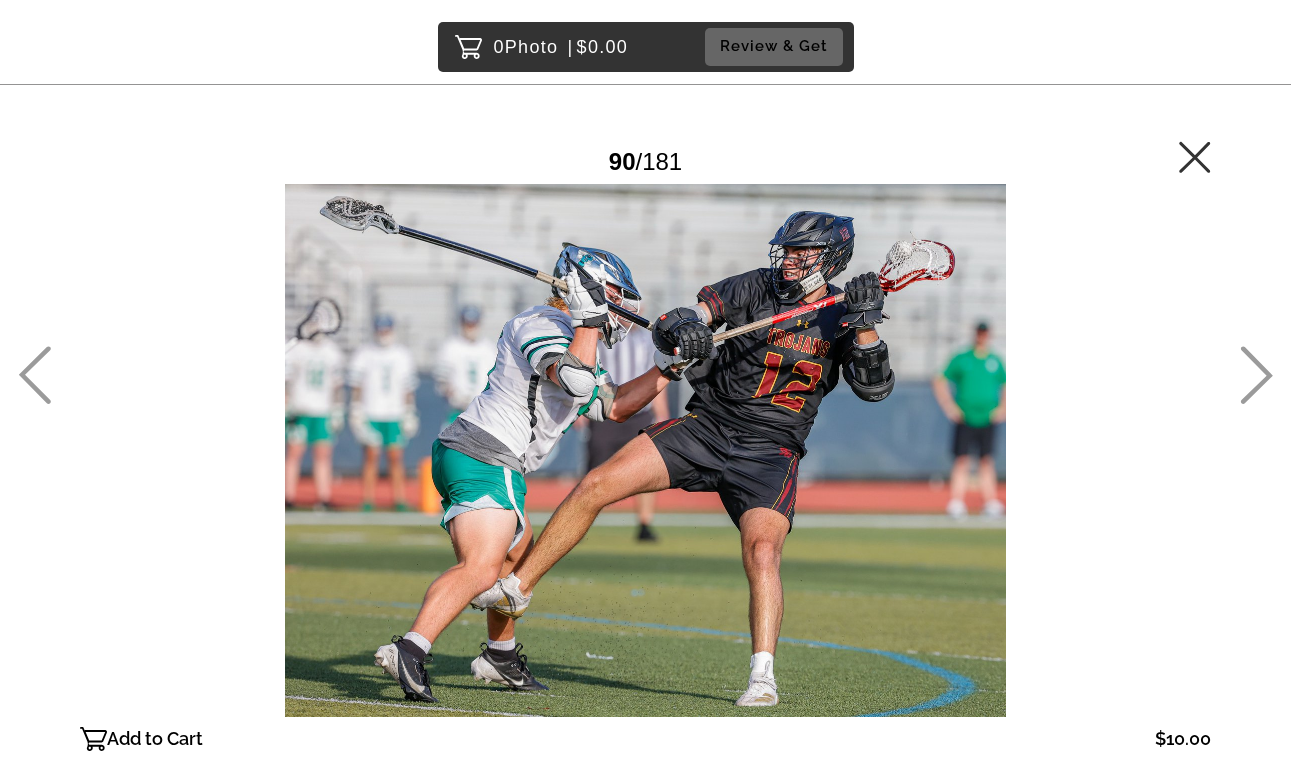click 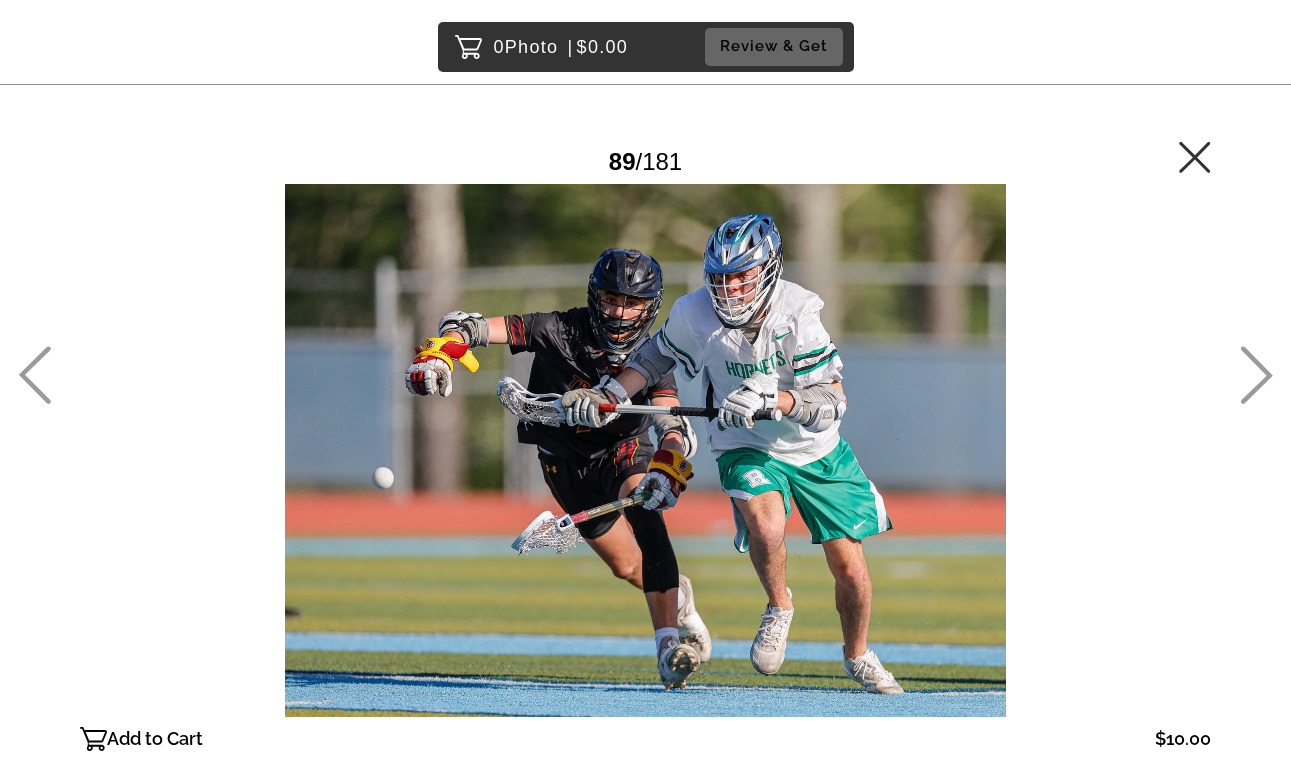 click 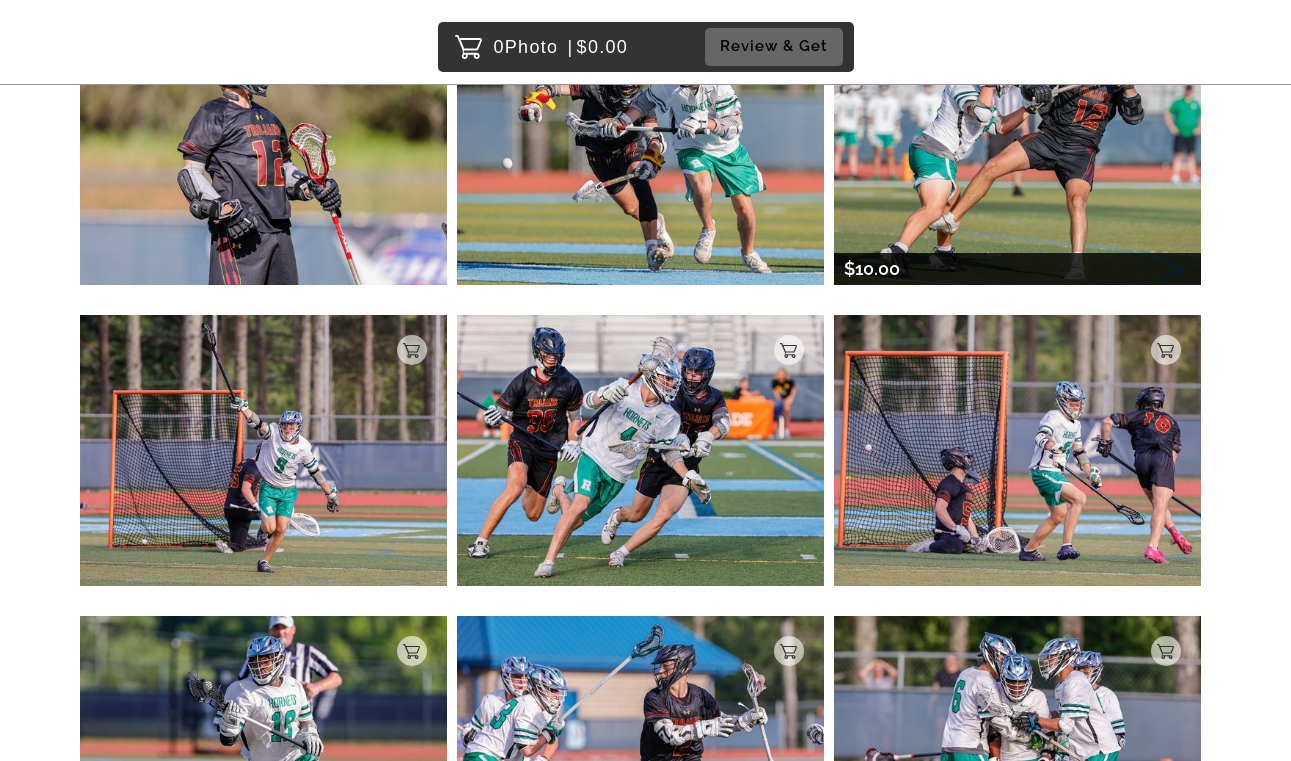 scroll, scrollTop: 8628, scrollLeft: 0, axis: vertical 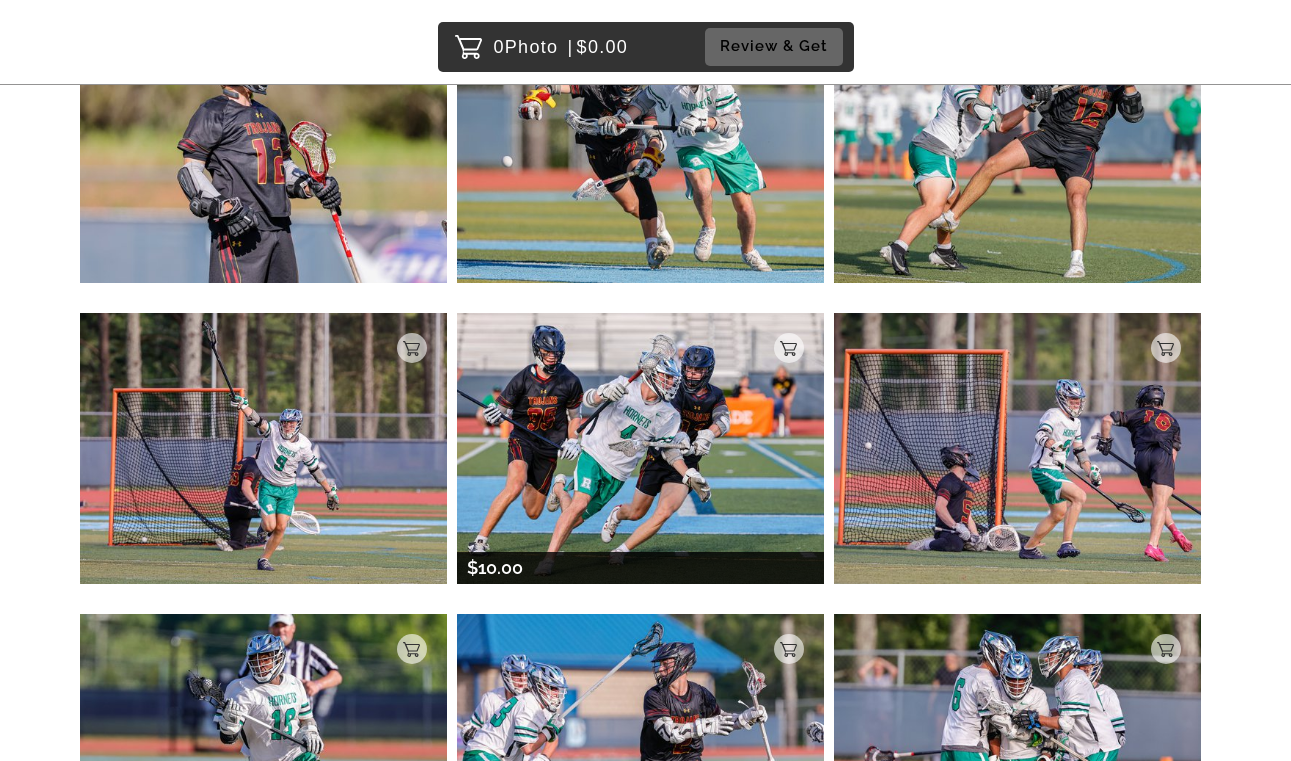 click at bounding box center [640, 448] 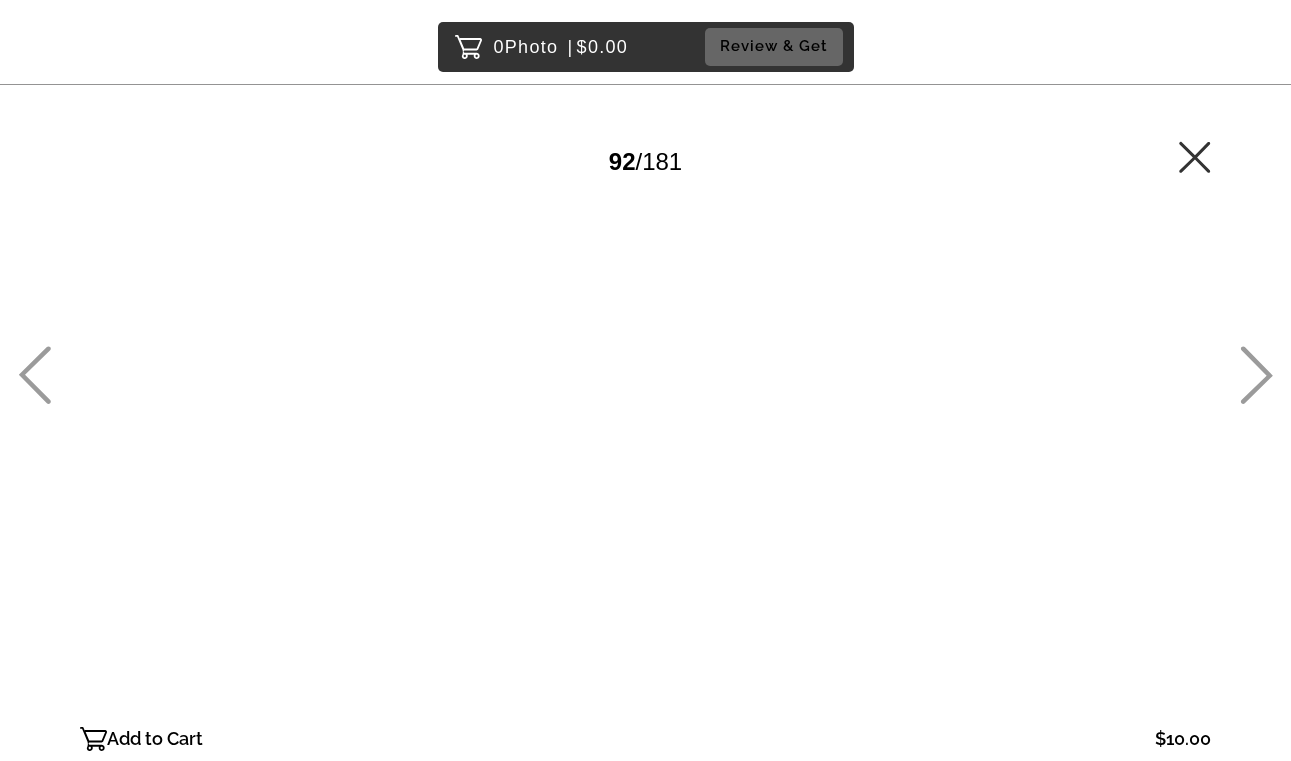 scroll, scrollTop: 0, scrollLeft: 0, axis: both 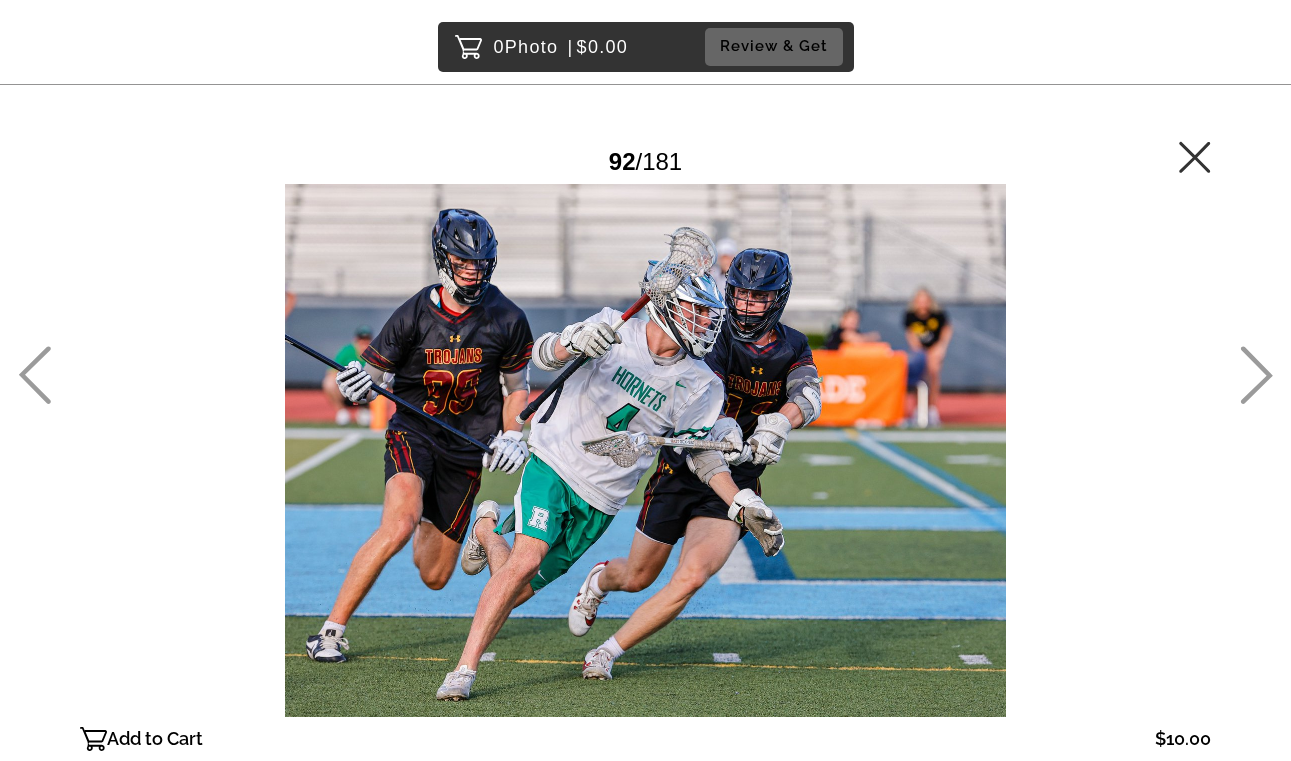 click 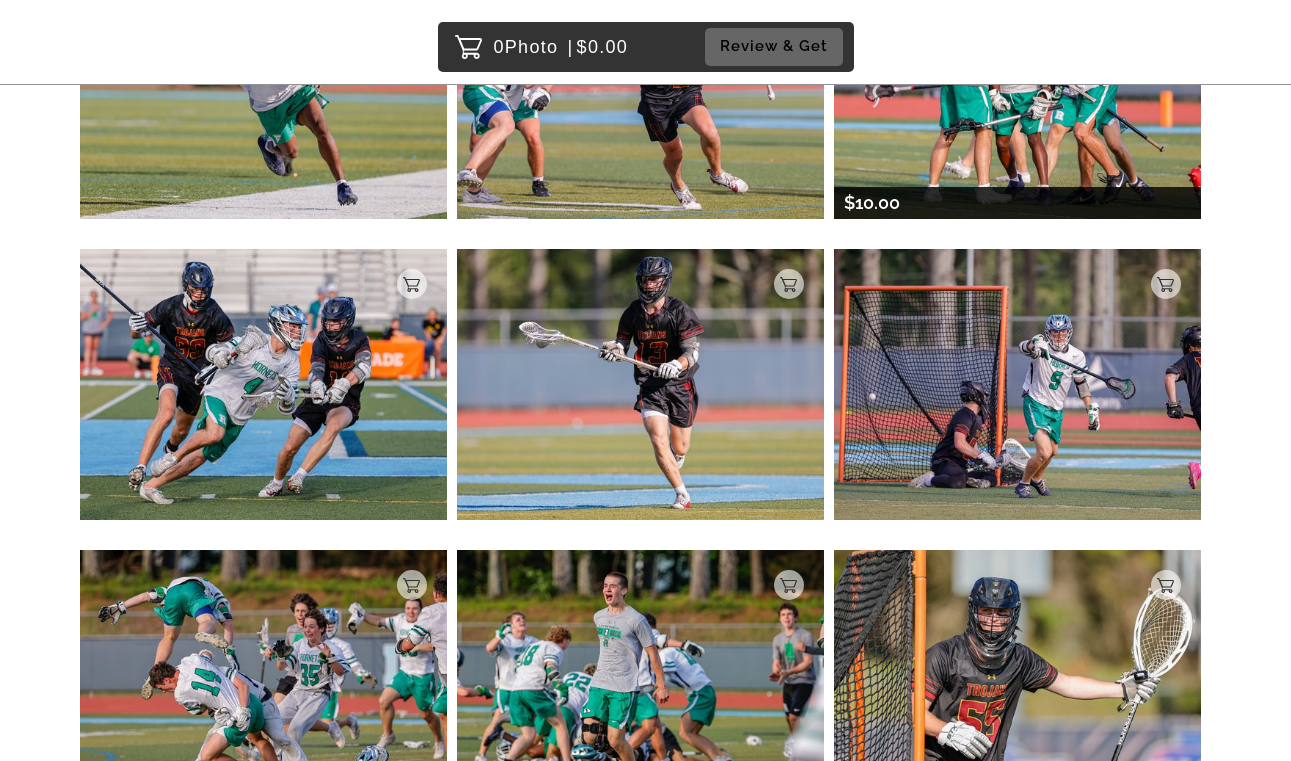scroll, scrollTop: 9270, scrollLeft: 0, axis: vertical 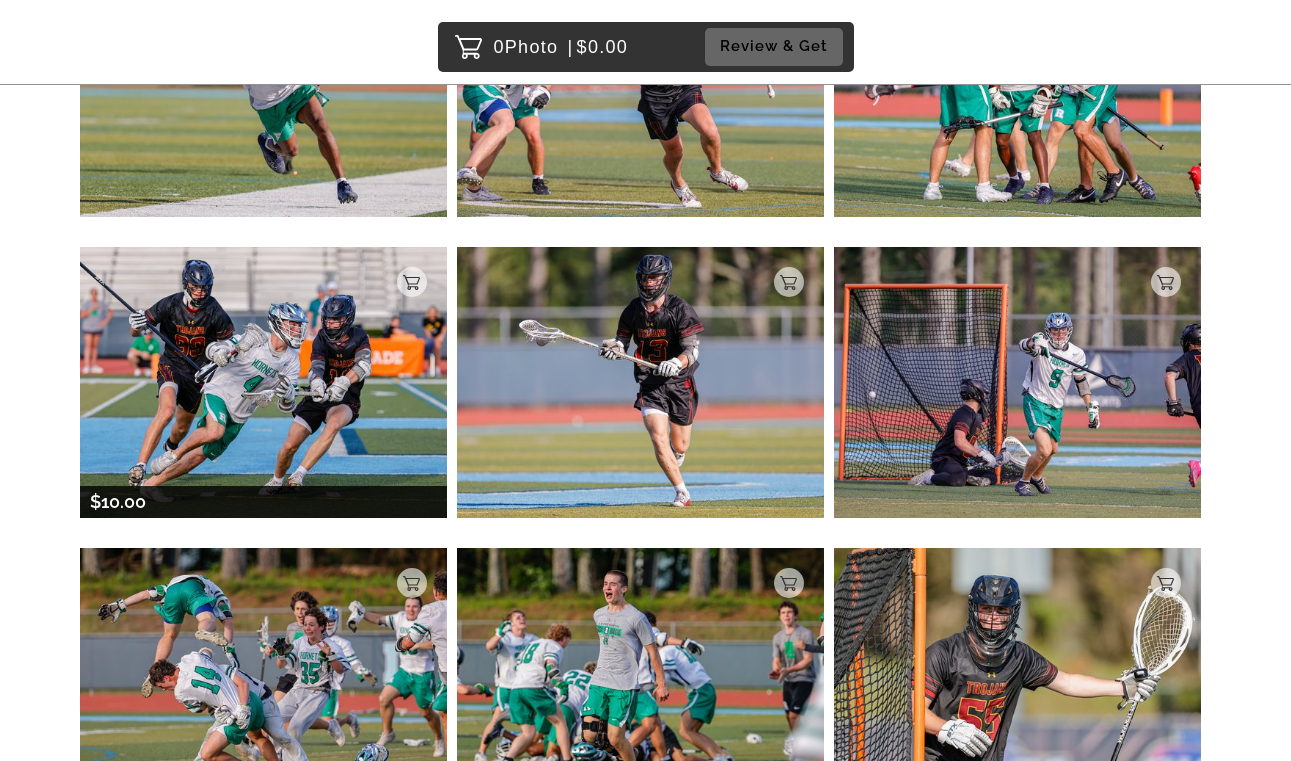 click at bounding box center [263, 382] 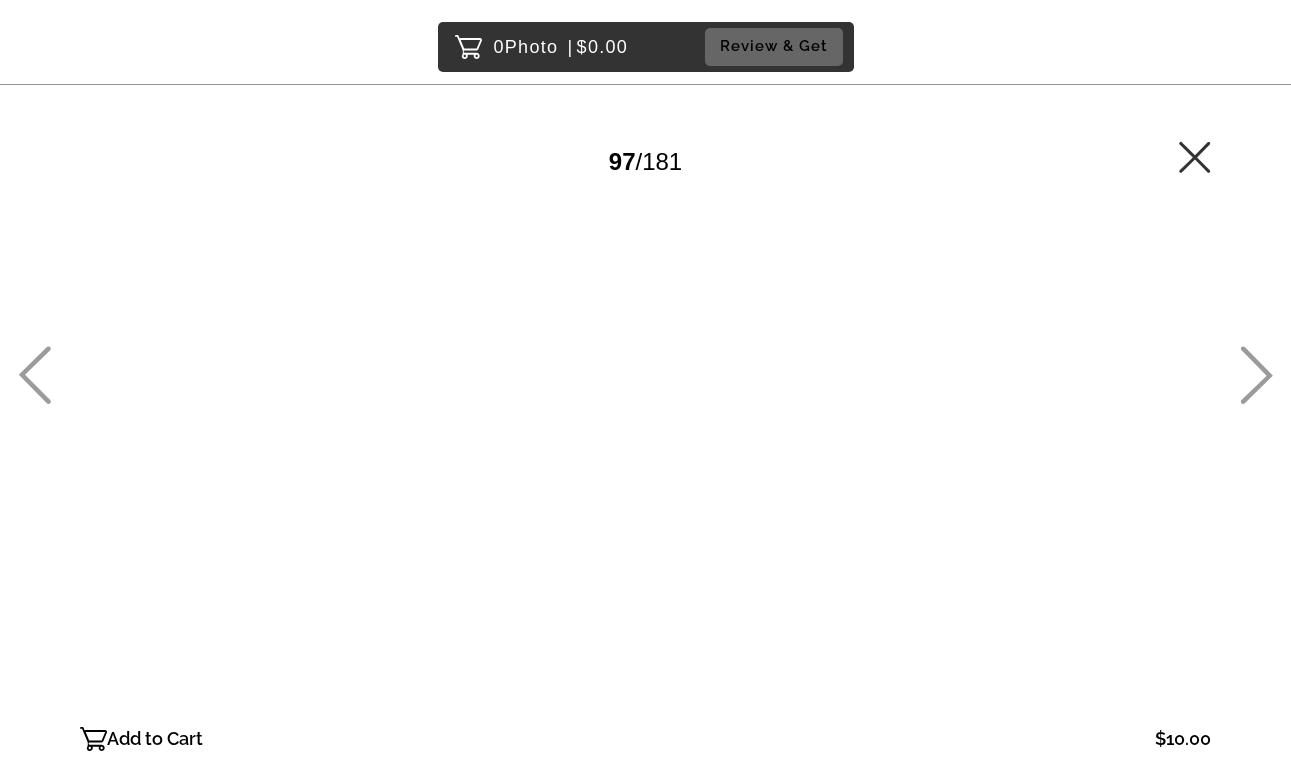 scroll, scrollTop: 0, scrollLeft: 0, axis: both 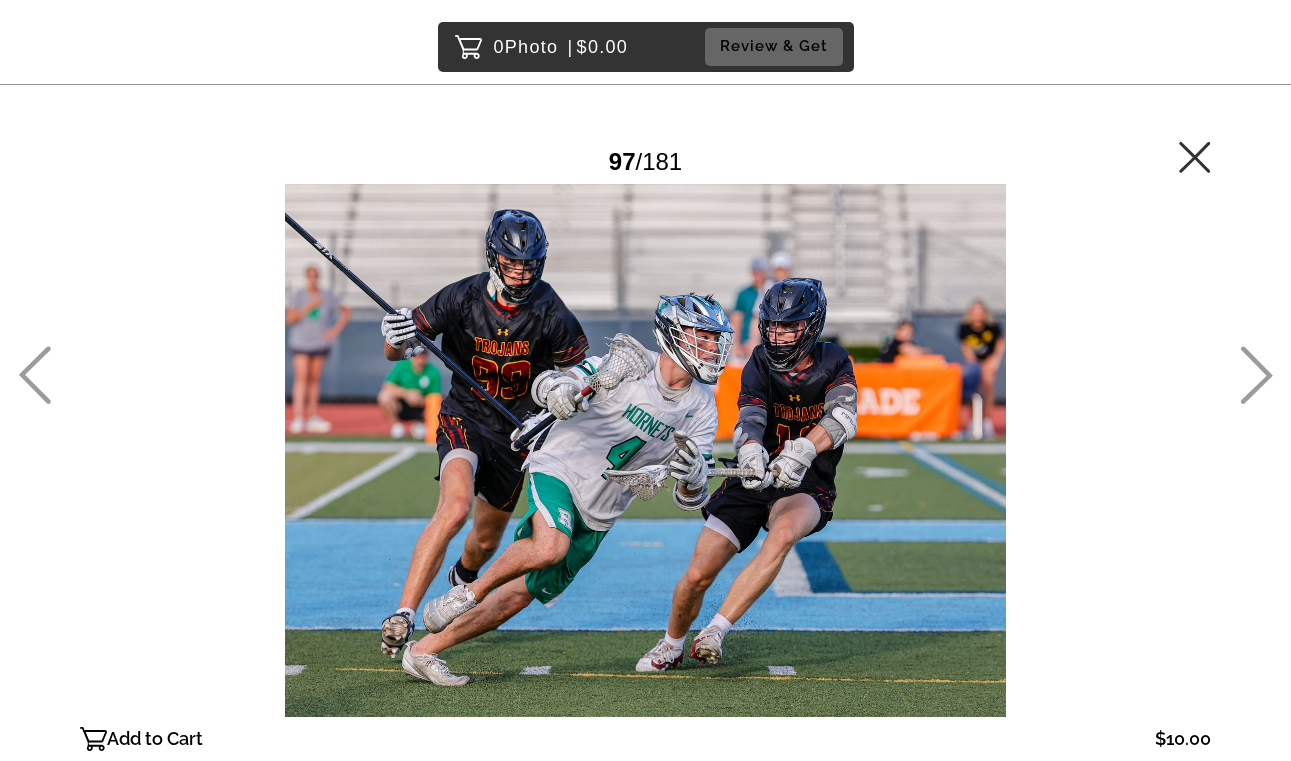 click 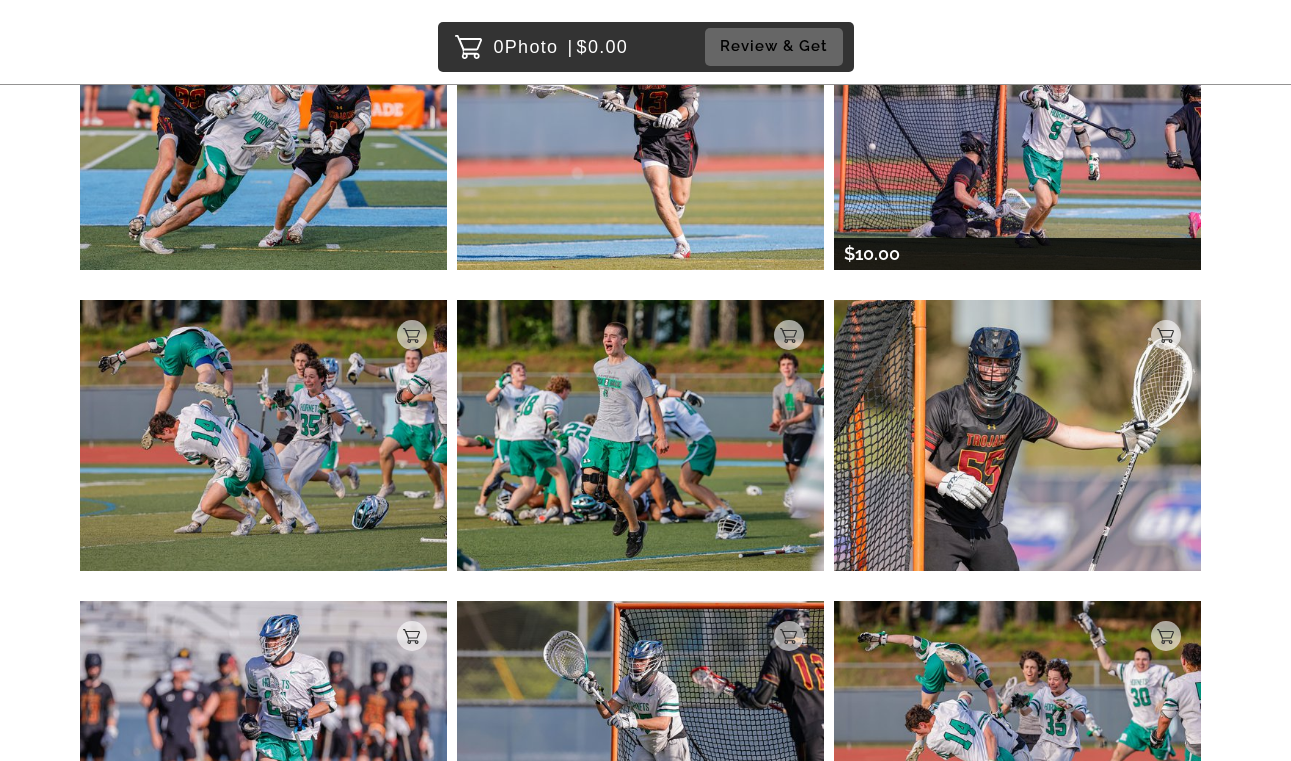 scroll, scrollTop: 9469, scrollLeft: 0, axis: vertical 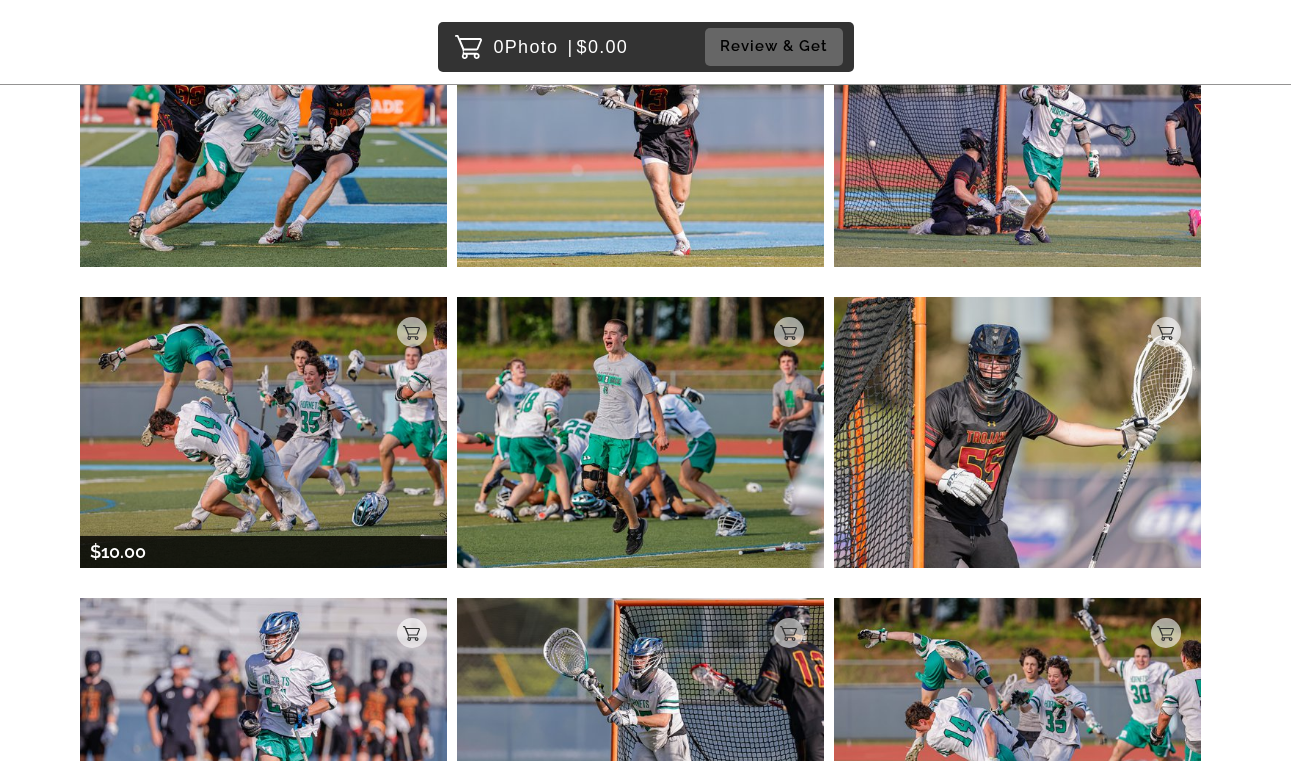 click at bounding box center [263, 432] 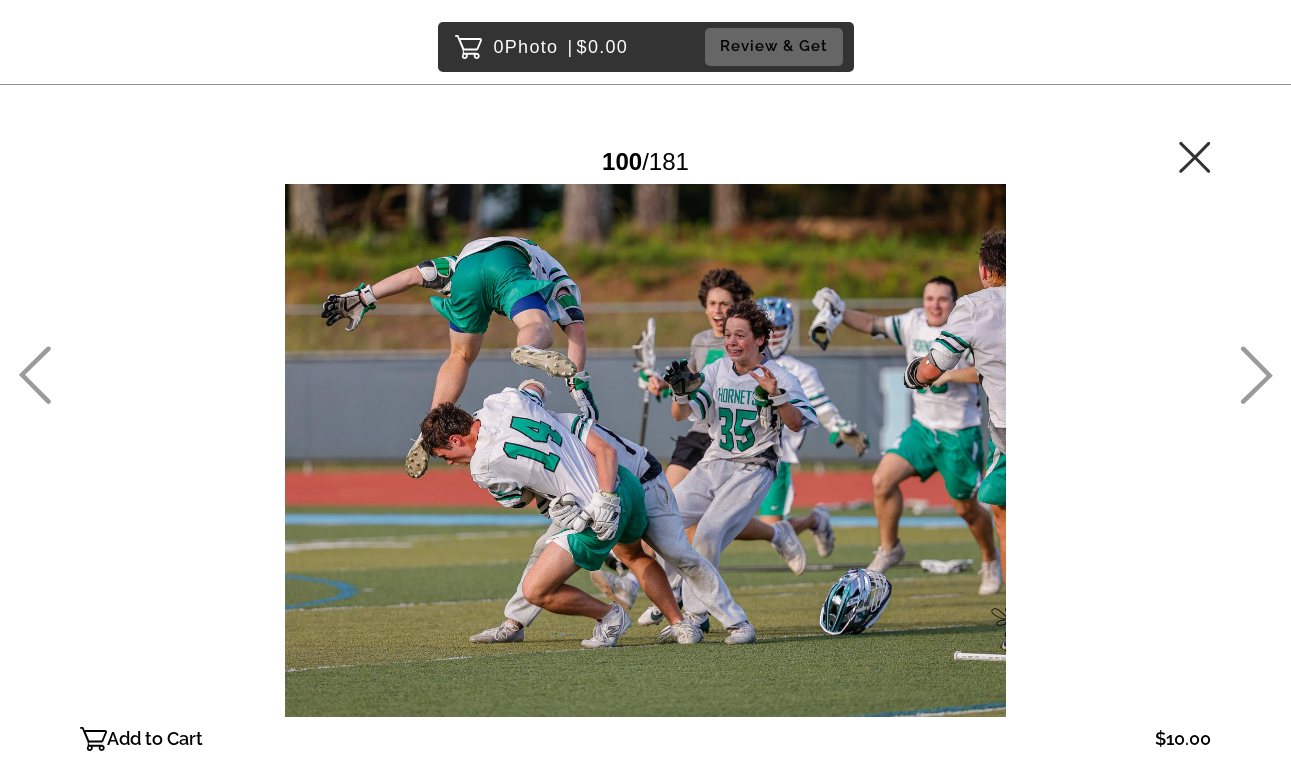 click 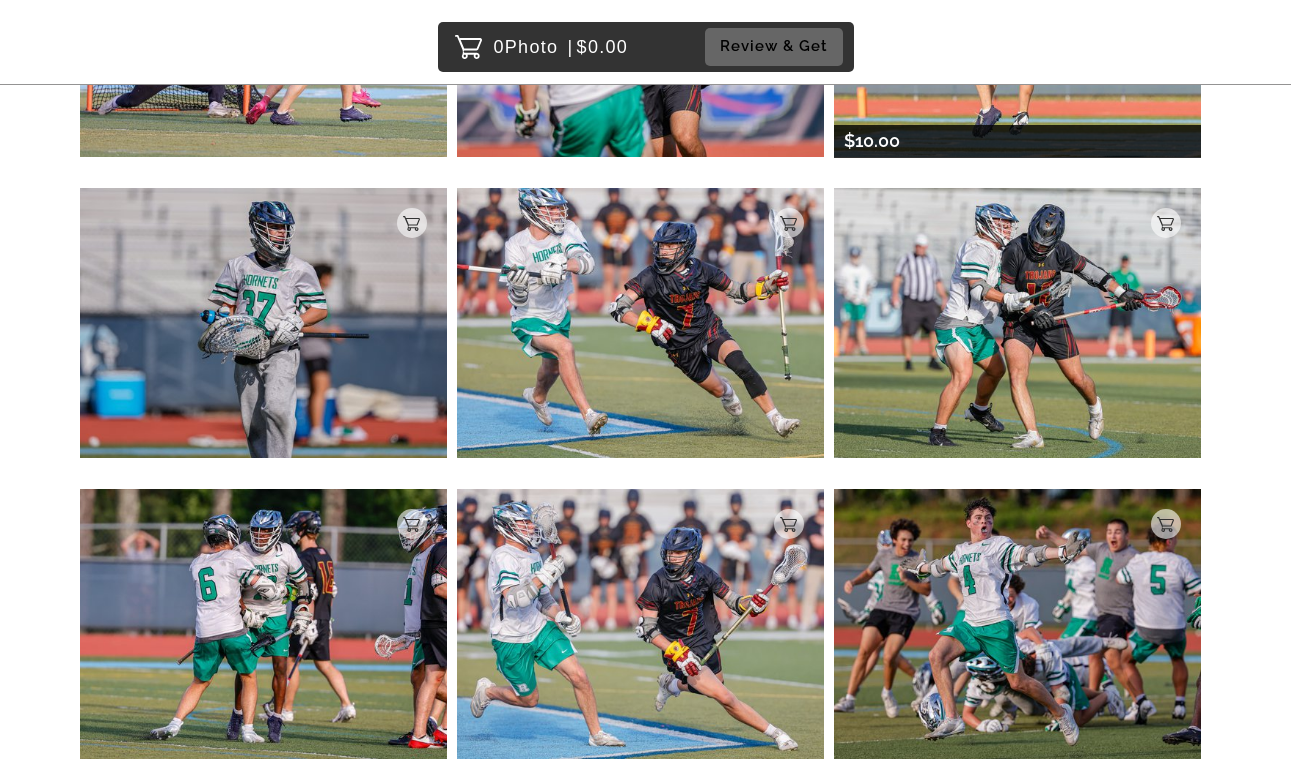scroll, scrollTop: 10442, scrollLeft: 0, axis: vertical 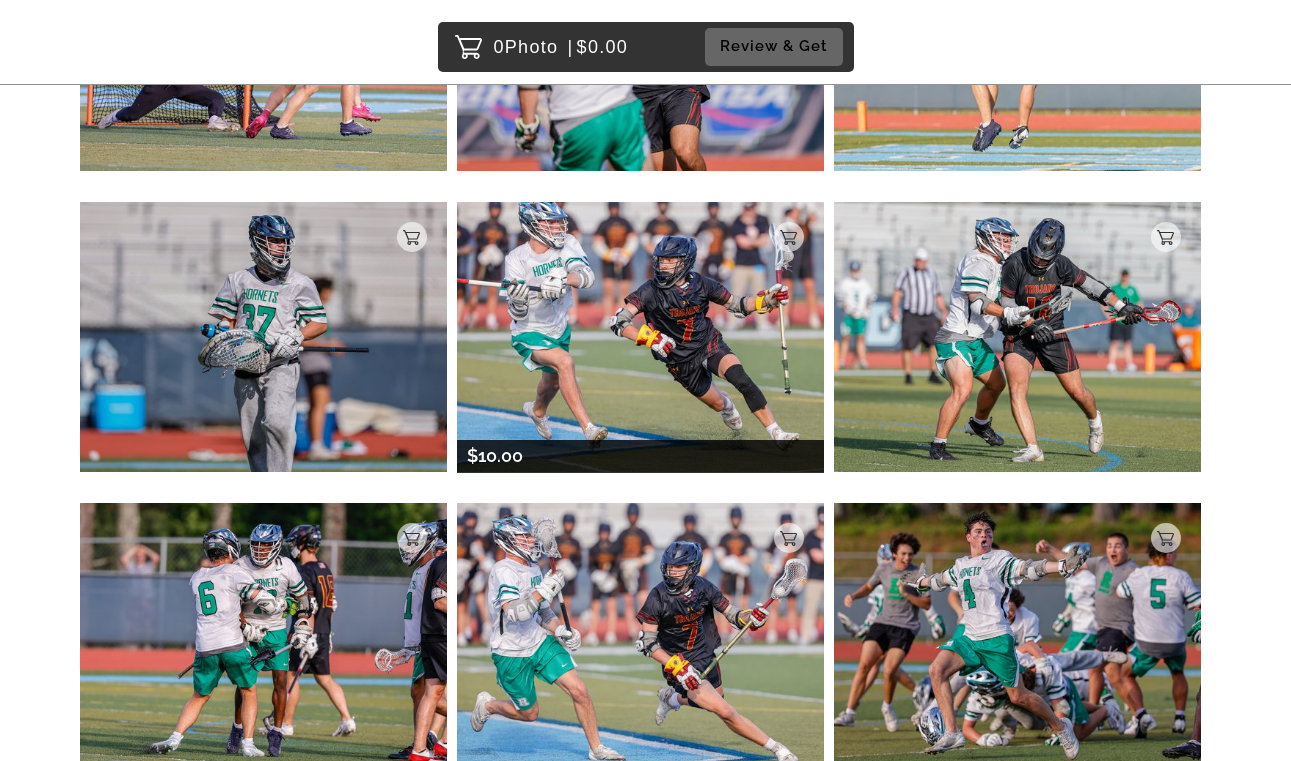 click at bounding box center (640, 337) 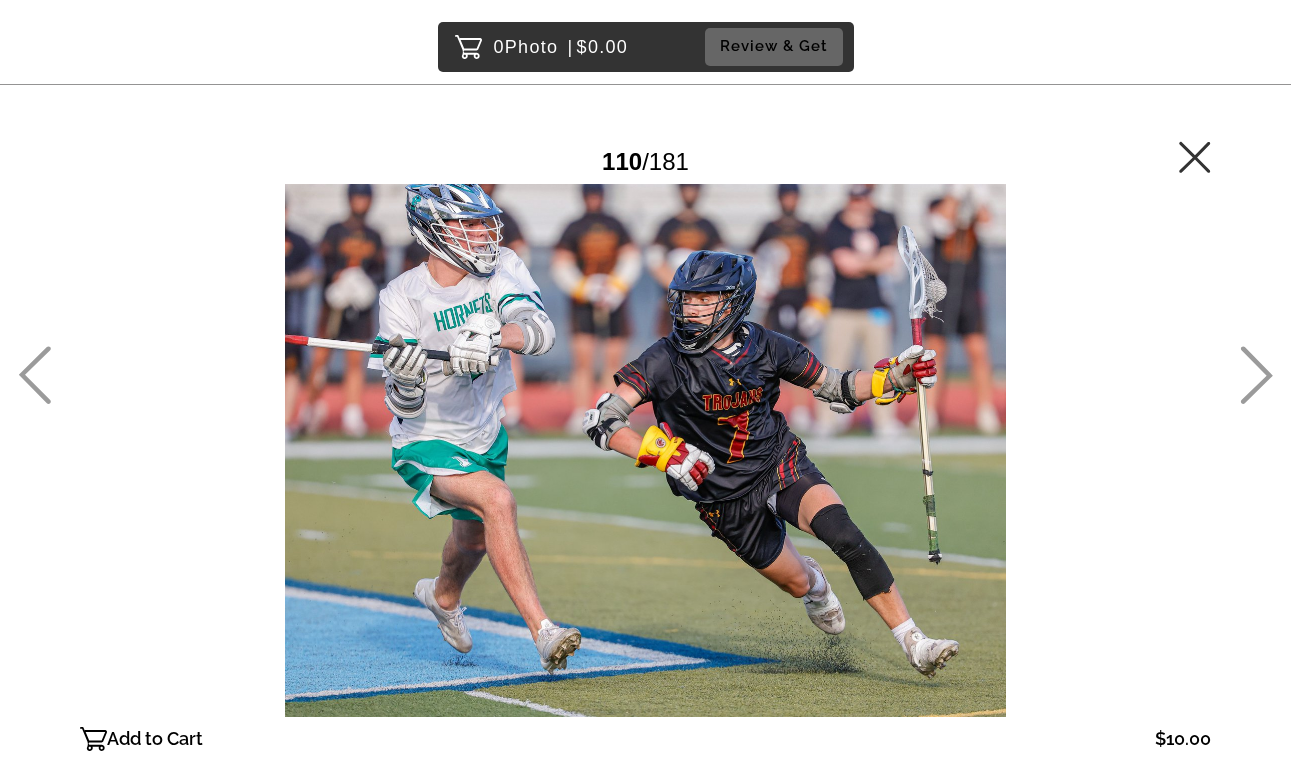 click 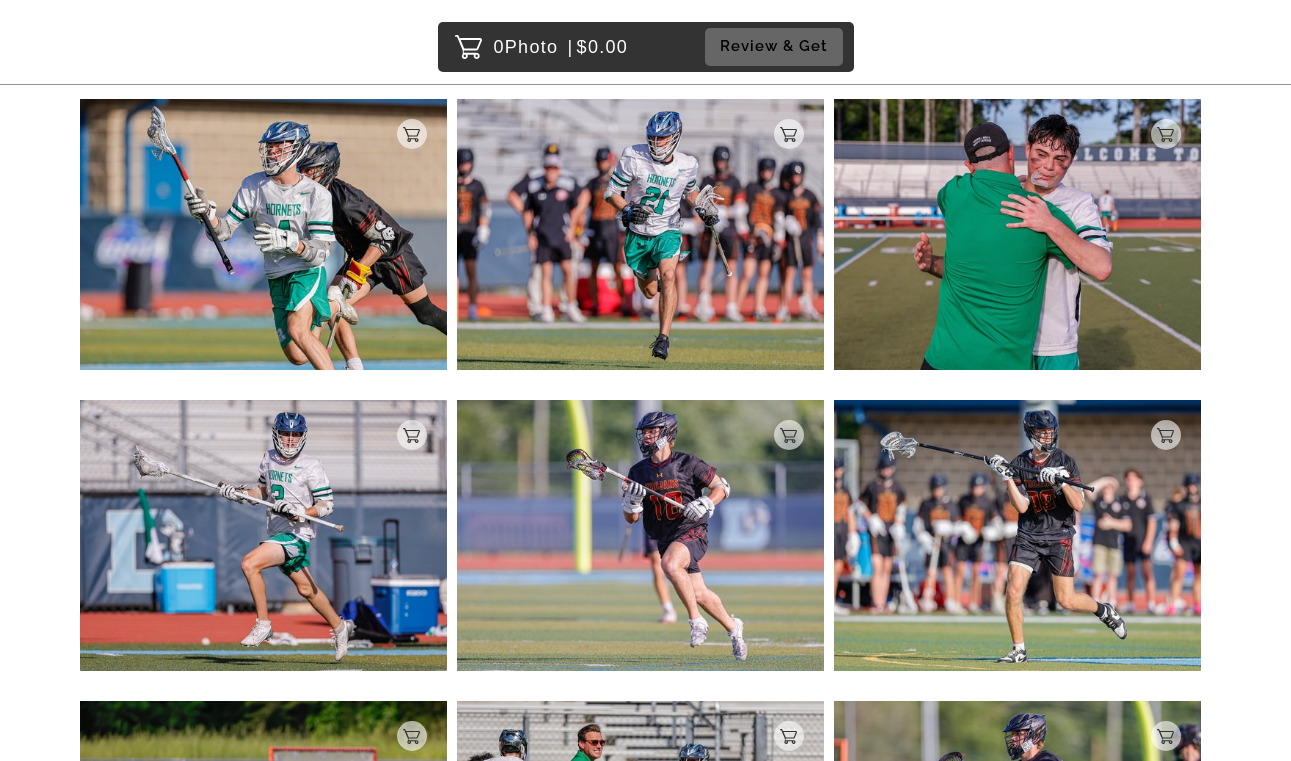 scroll, scrollTop: 11688, scrollLeft: 0, axis: vertical 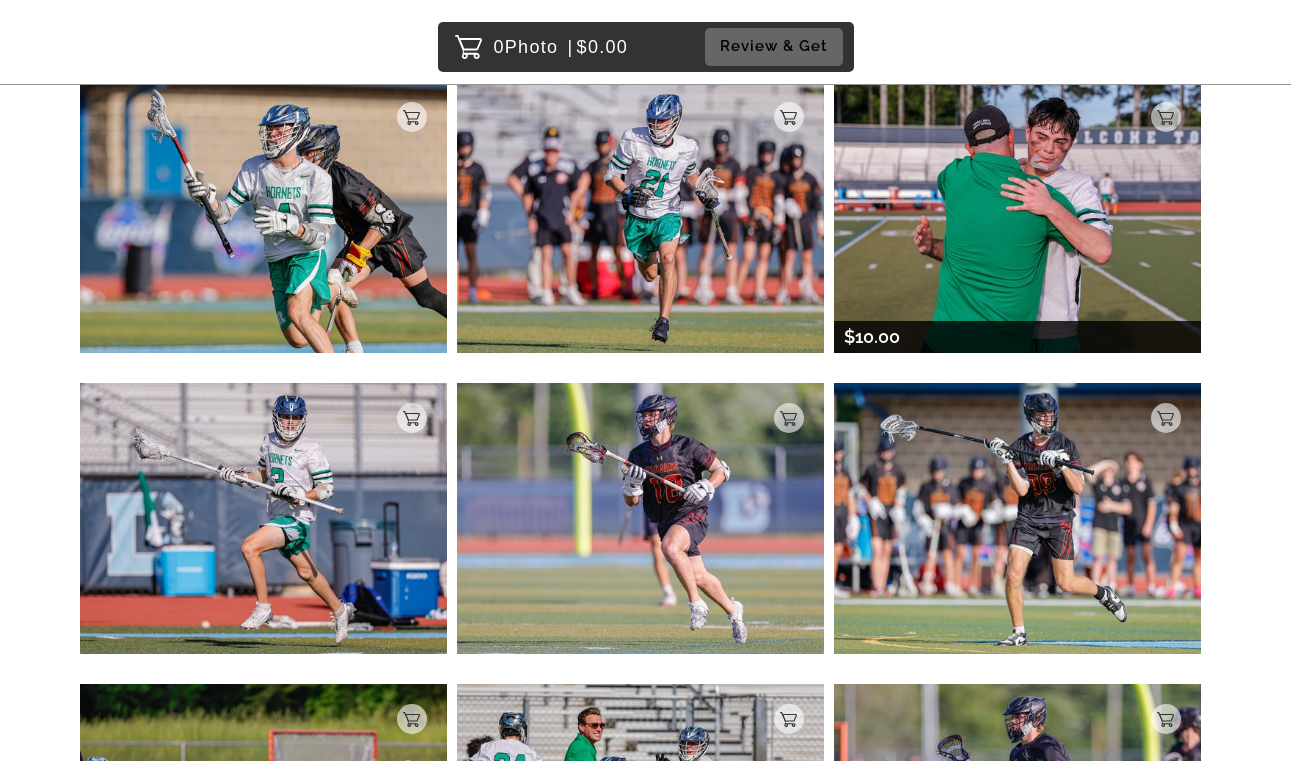 click at bounding box center [1017, 217] 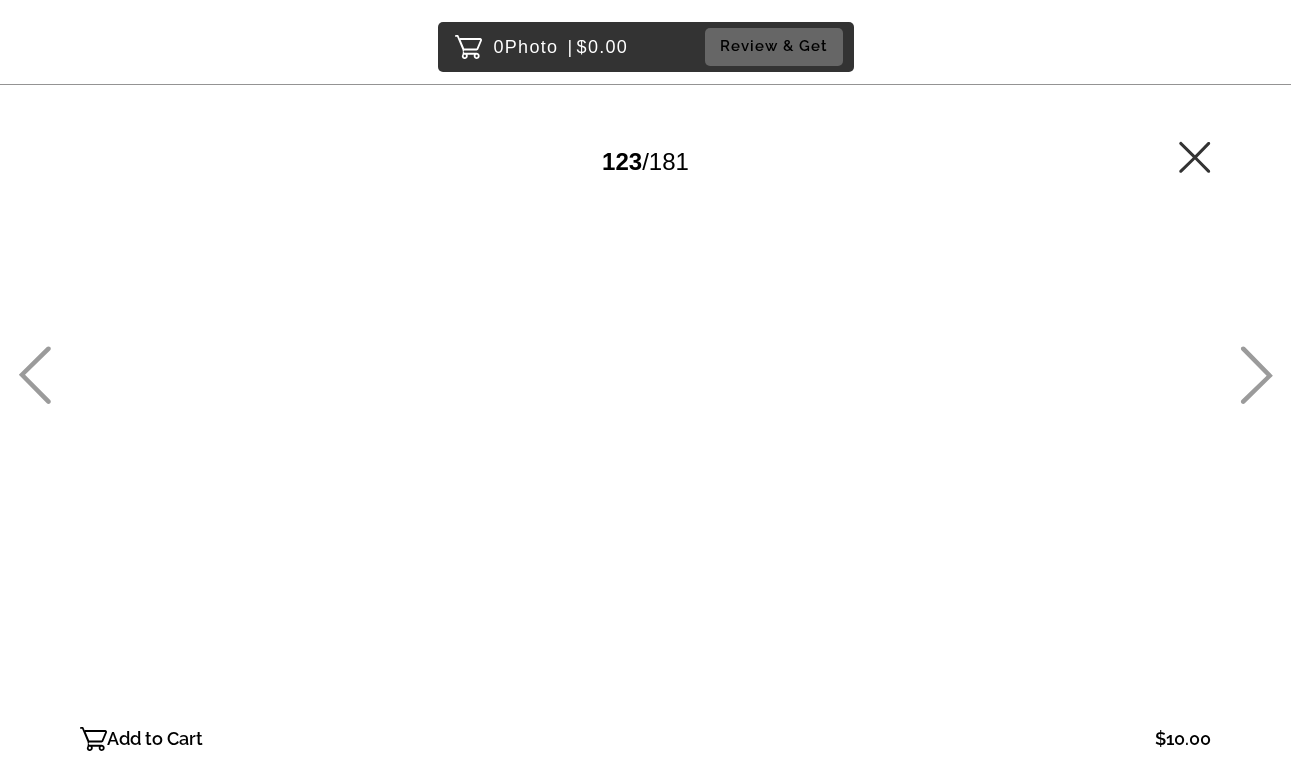 scroll, scrollTop: 0, scrollLeft: 0, axis: both 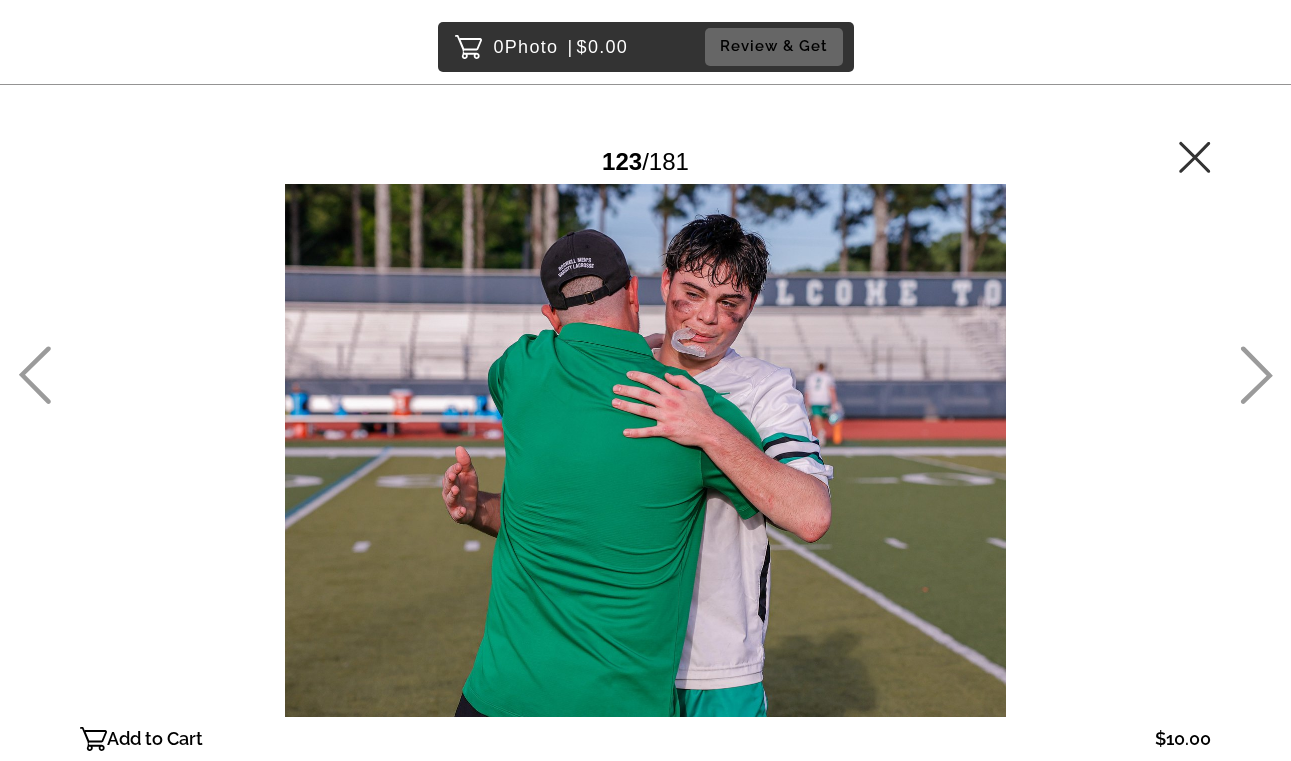click 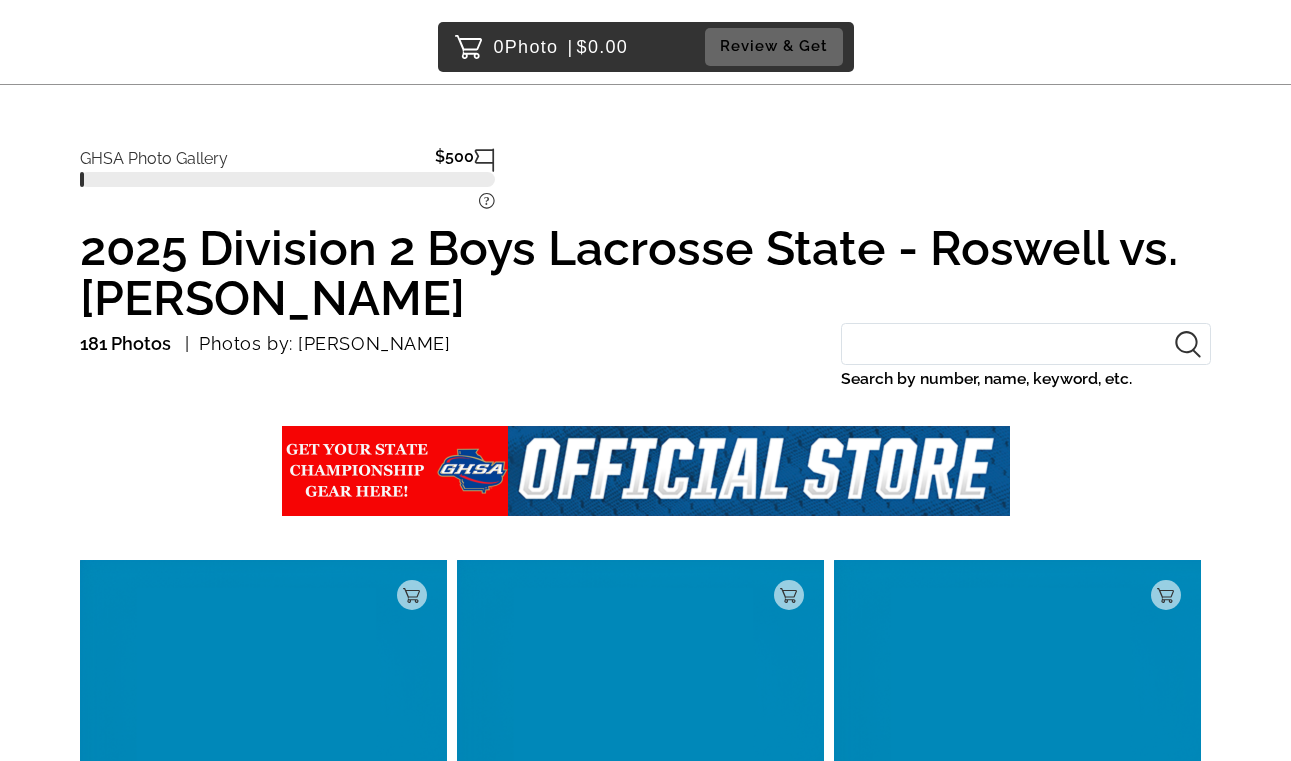 scroll, scrollTop: 11297, scrollLeft: 0, axis: vertical 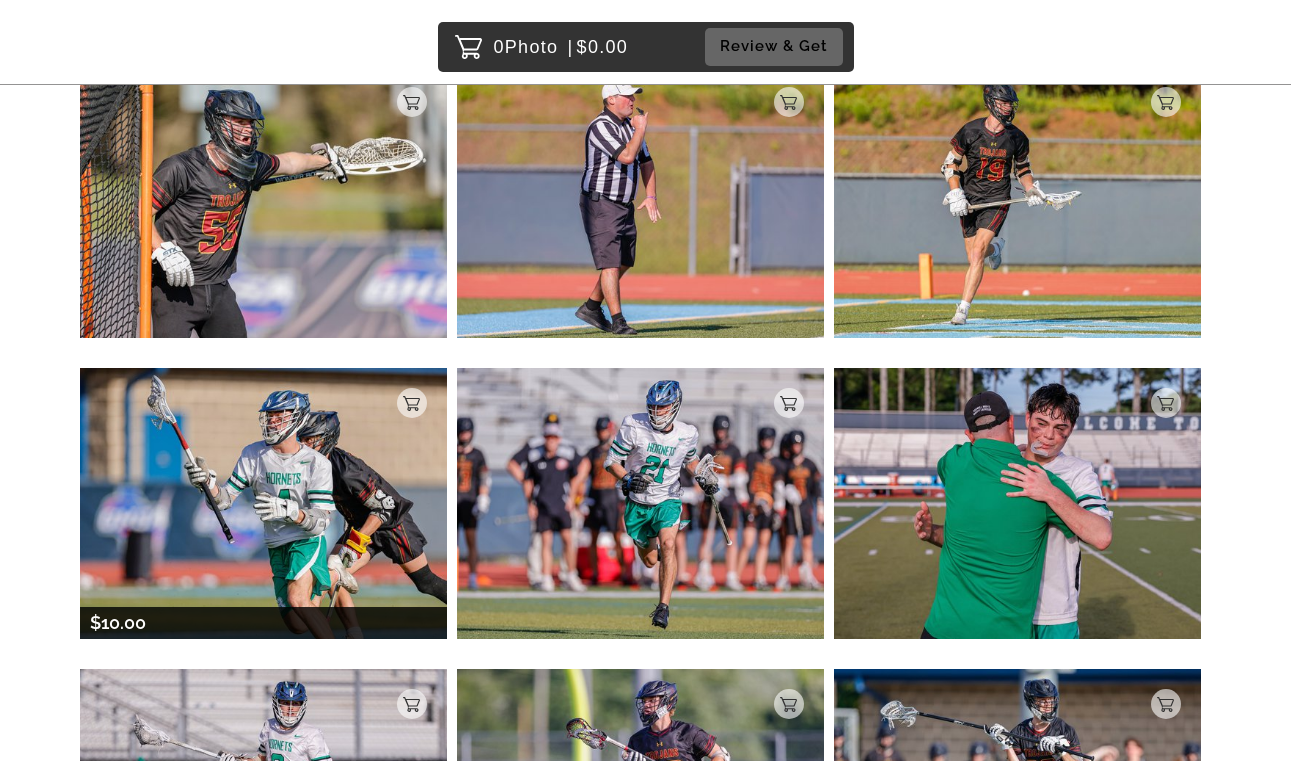 click at bounding box center [263, 503] 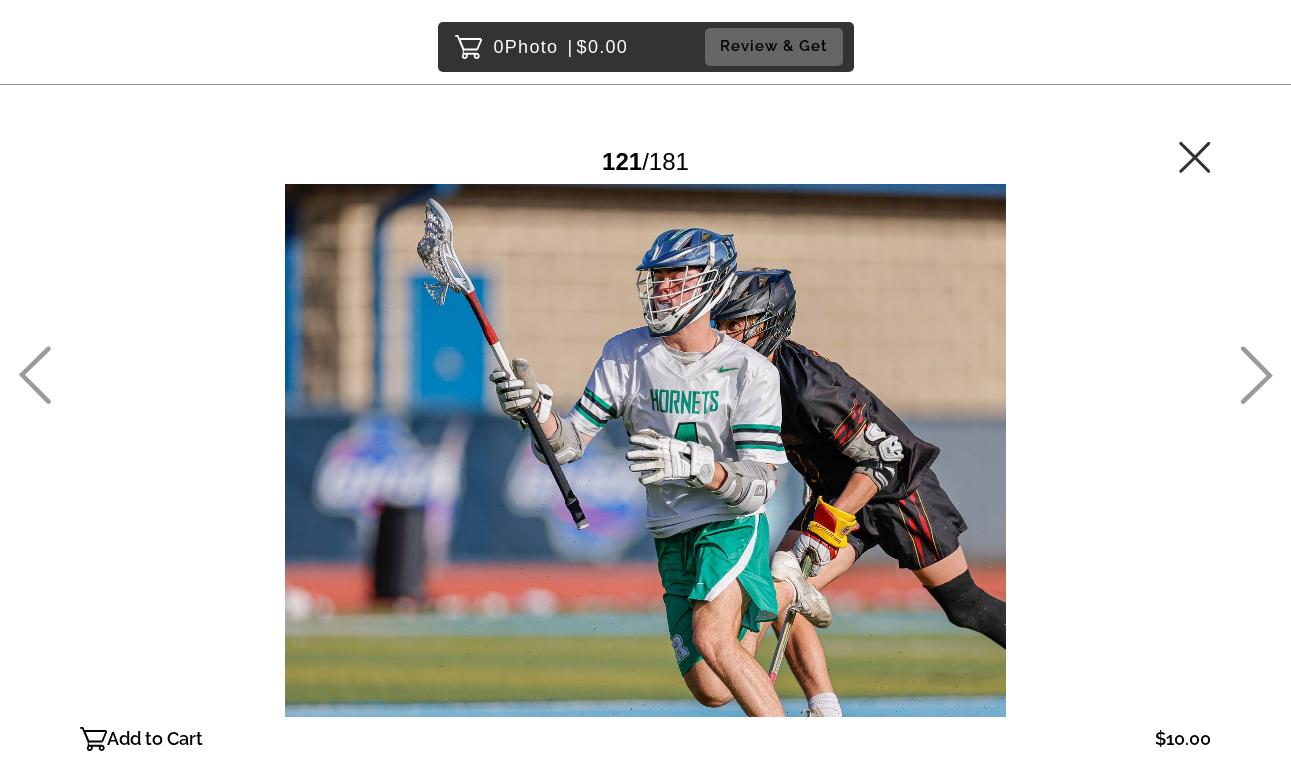 click 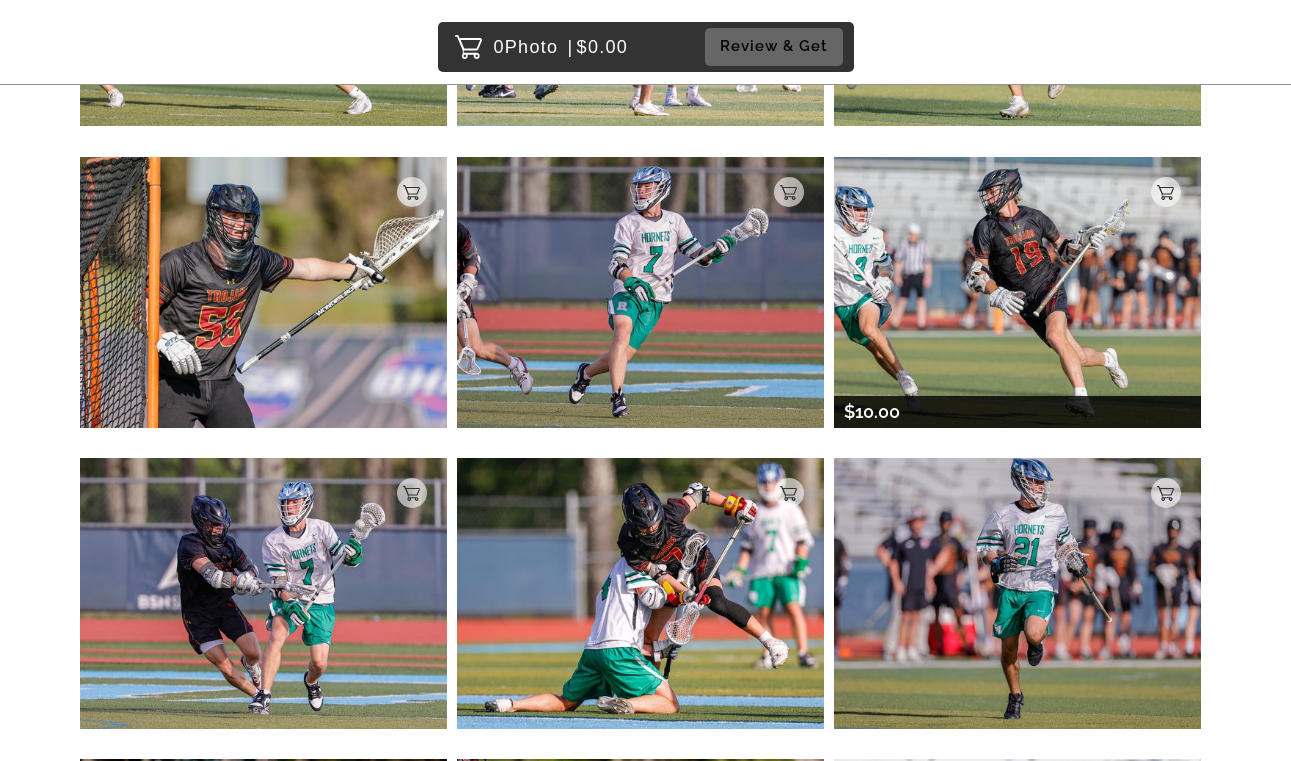 scroll, scrollTop: 12787, scrollLeft: 0, axis: vertical 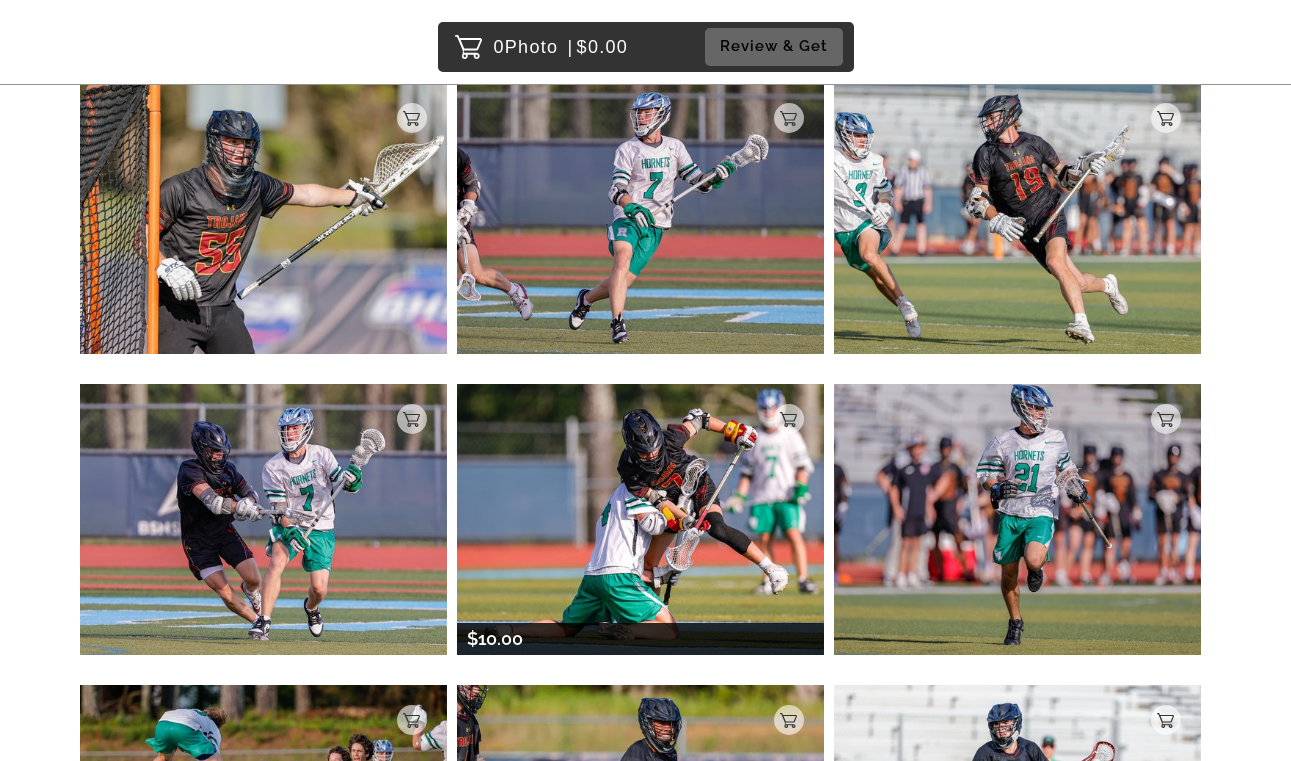 click at bounding box center [640, 519] 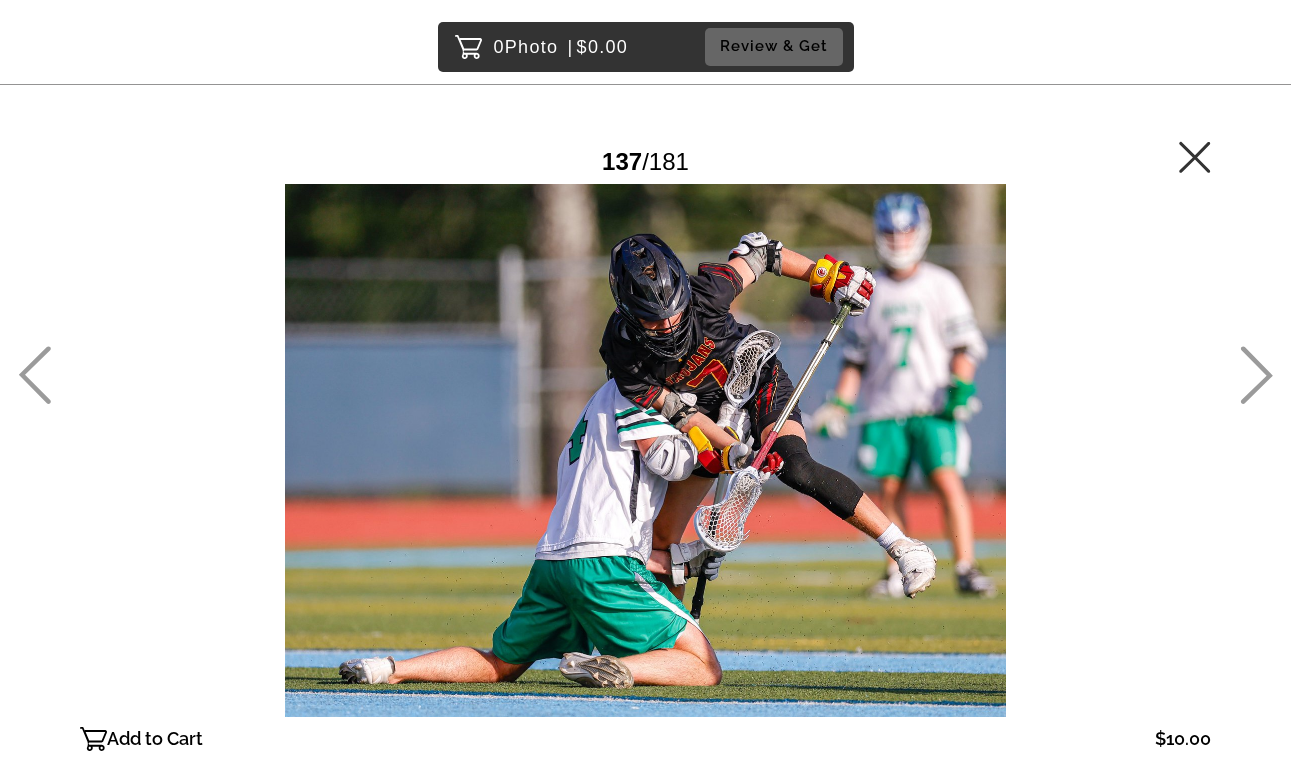 click 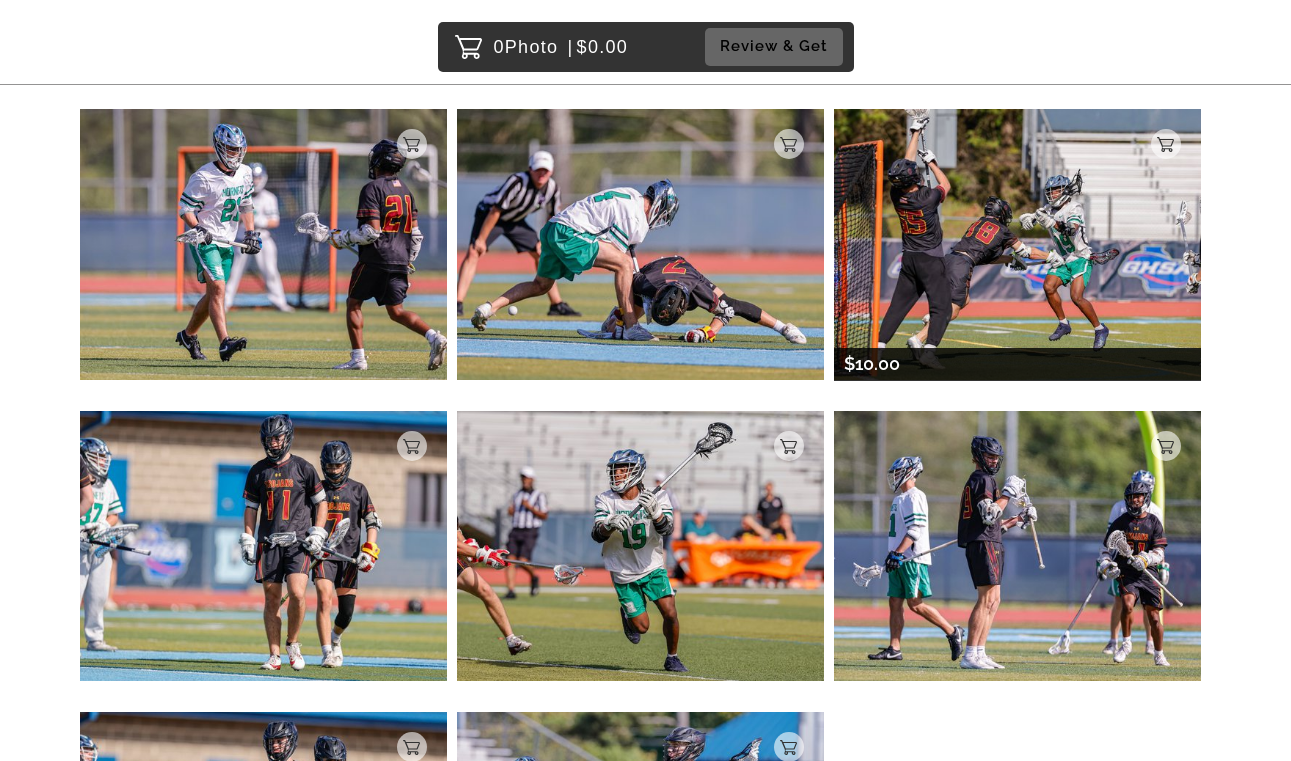 scroll, scrollTop: 15324, scrollLeft: 0, axis: vertical 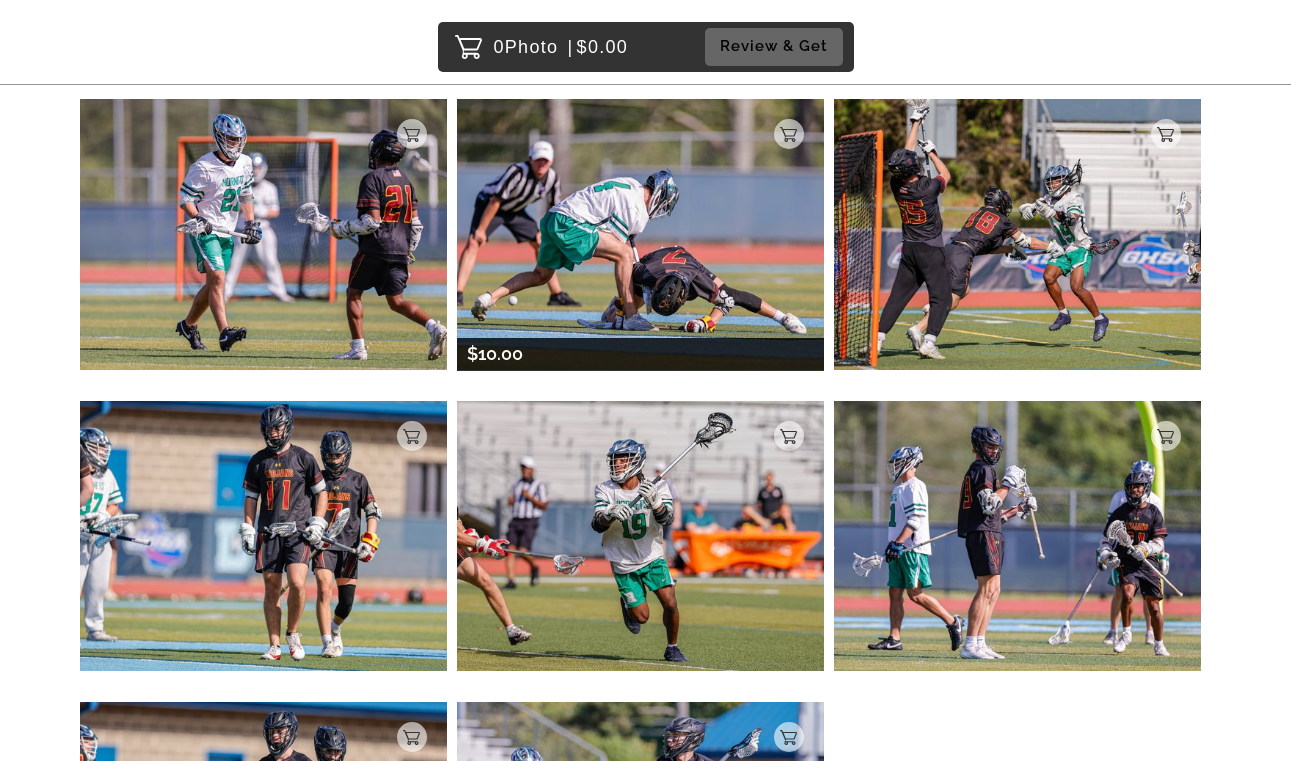 click at bounding box center [640, 234] 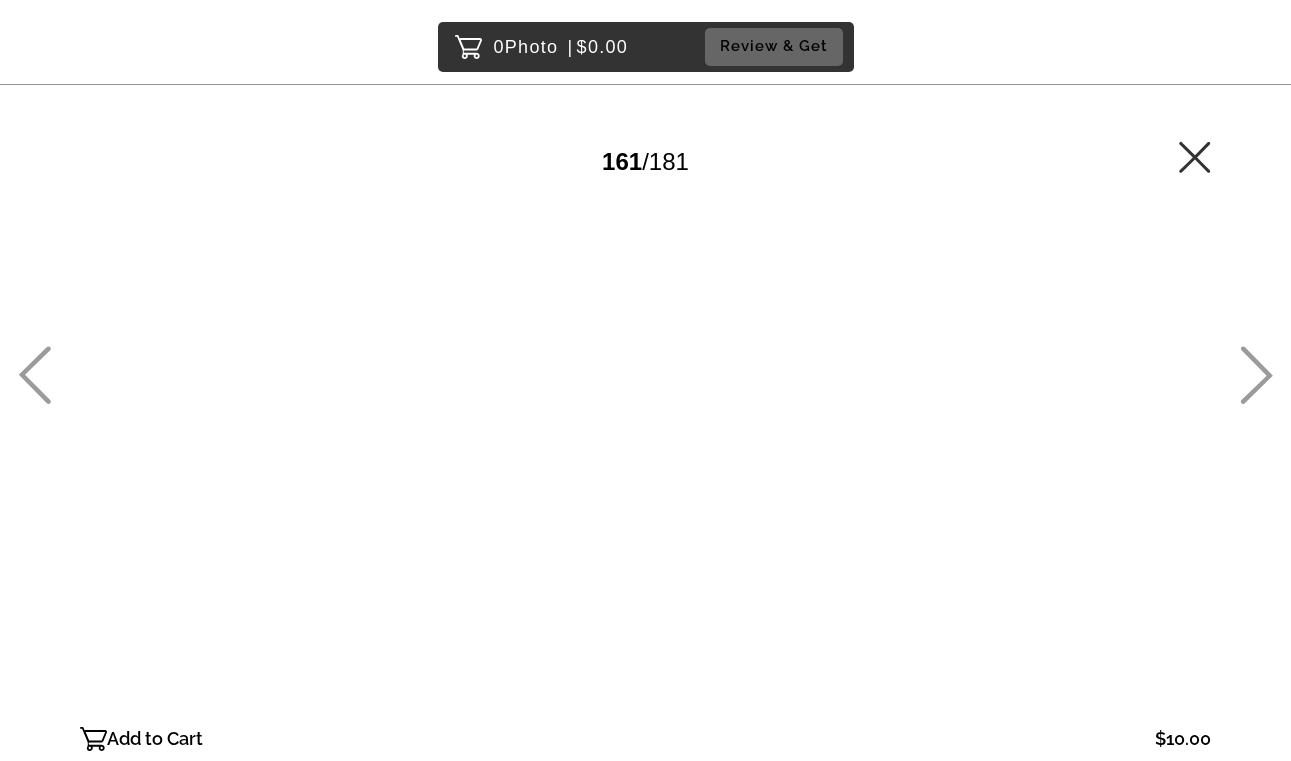 scroll, scrollTop: 0, scrollLeft: 0, axis: both 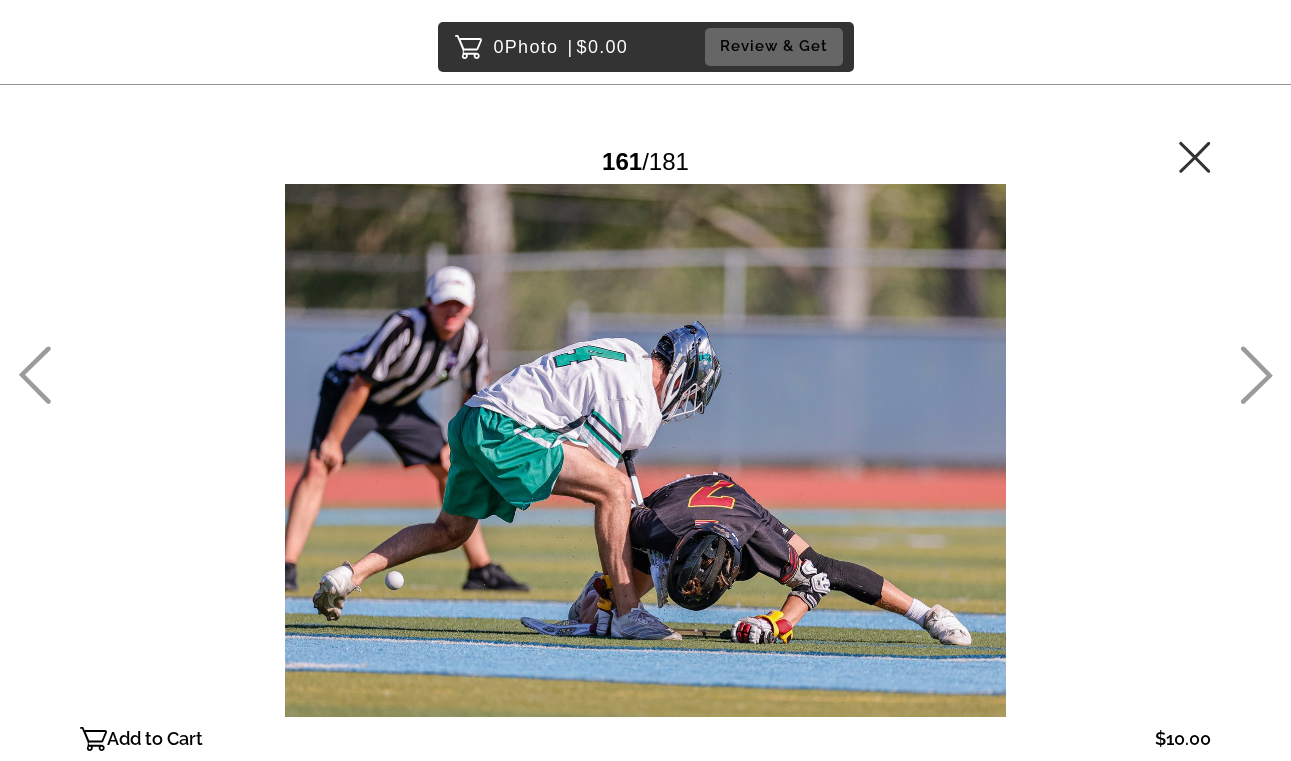 click 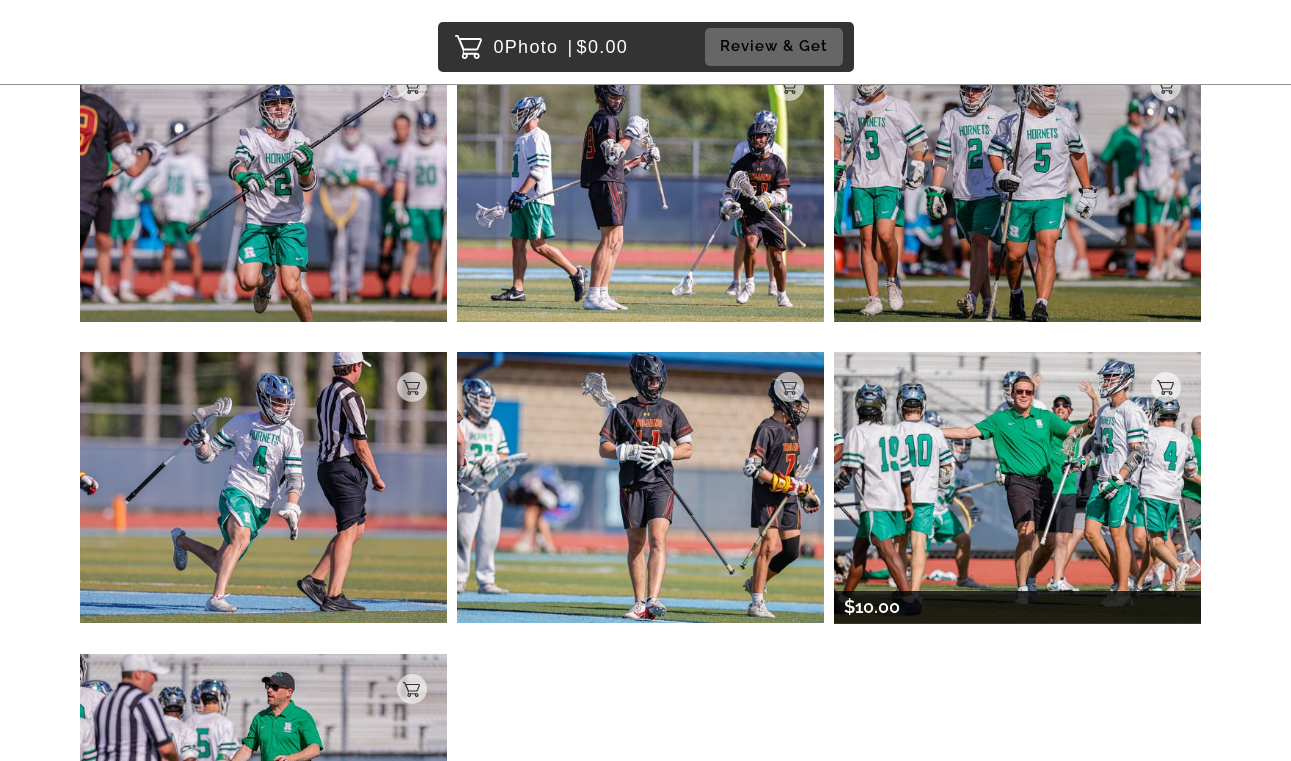 scroll, scrollTop: 16703, scrollLeft: 0, axis: vertical 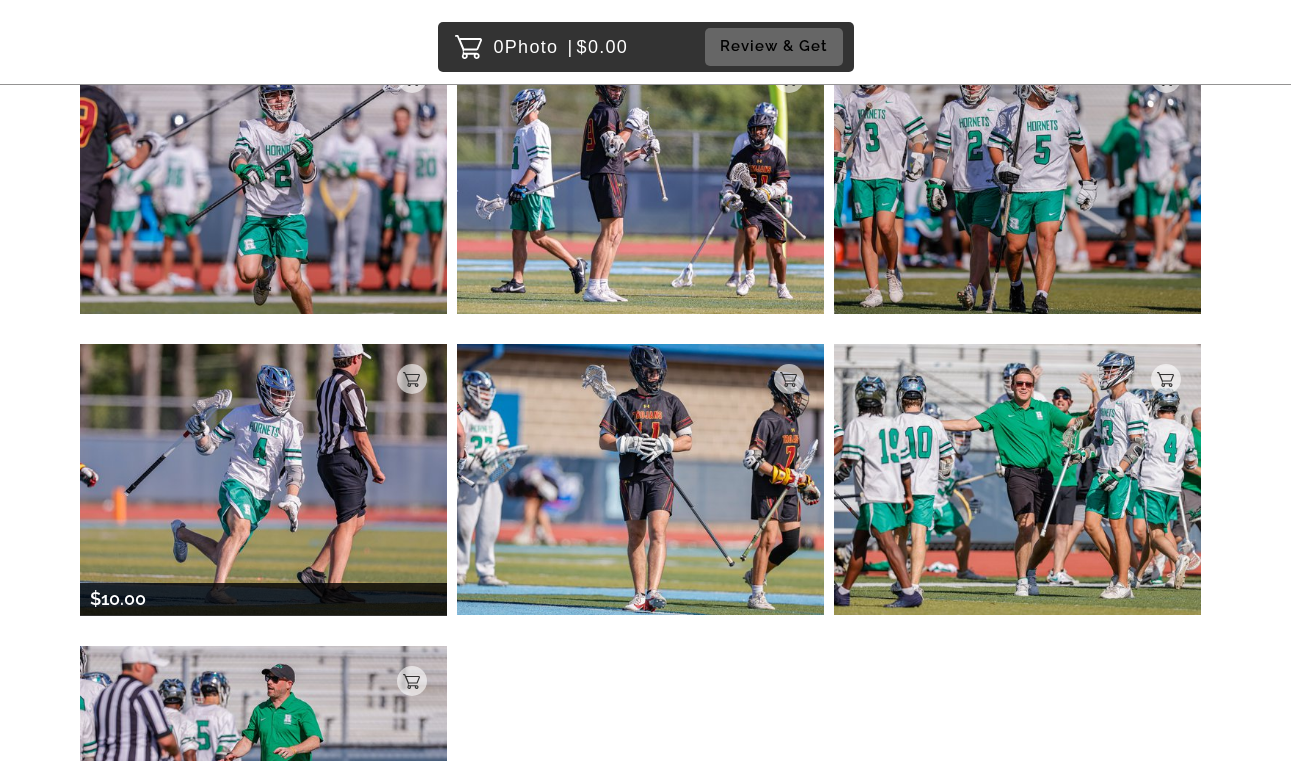 click at bounding box center (263, 479) 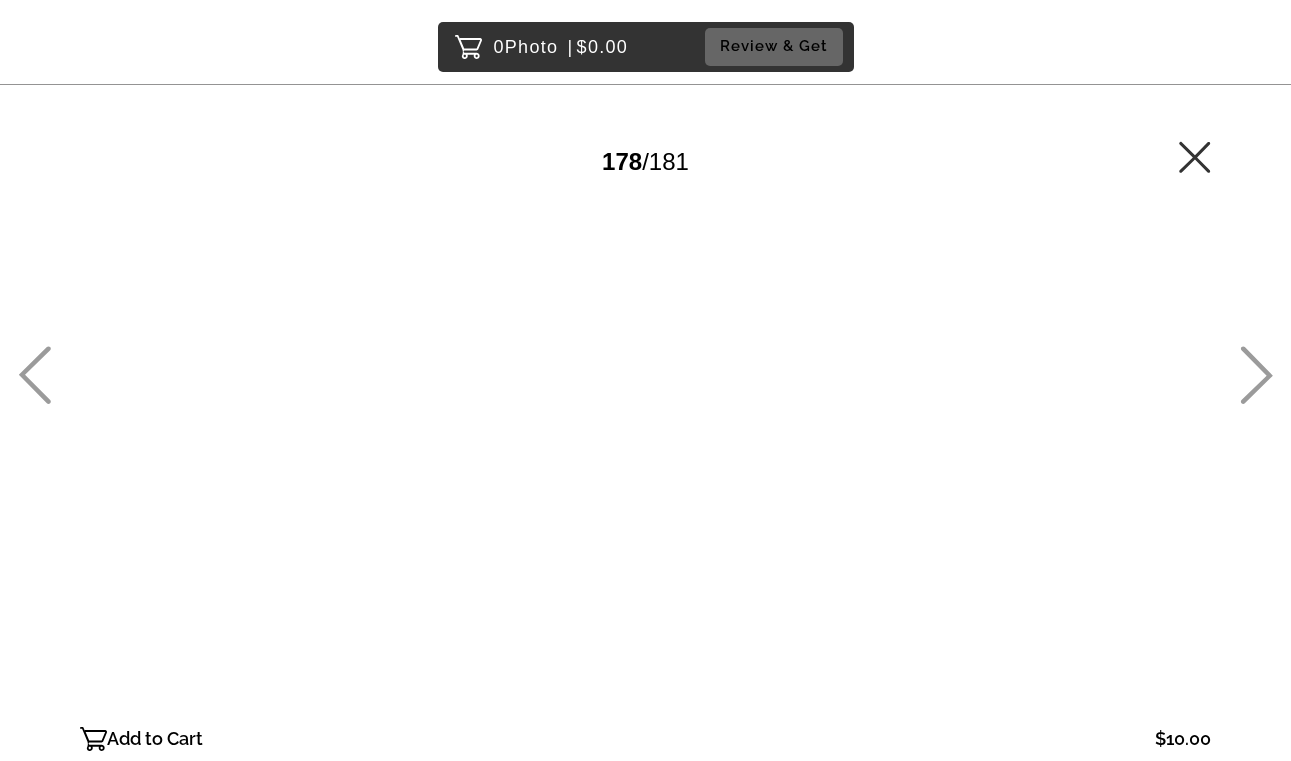 scroll, scrollTop: 0, scrollLeft: 0, axis: both 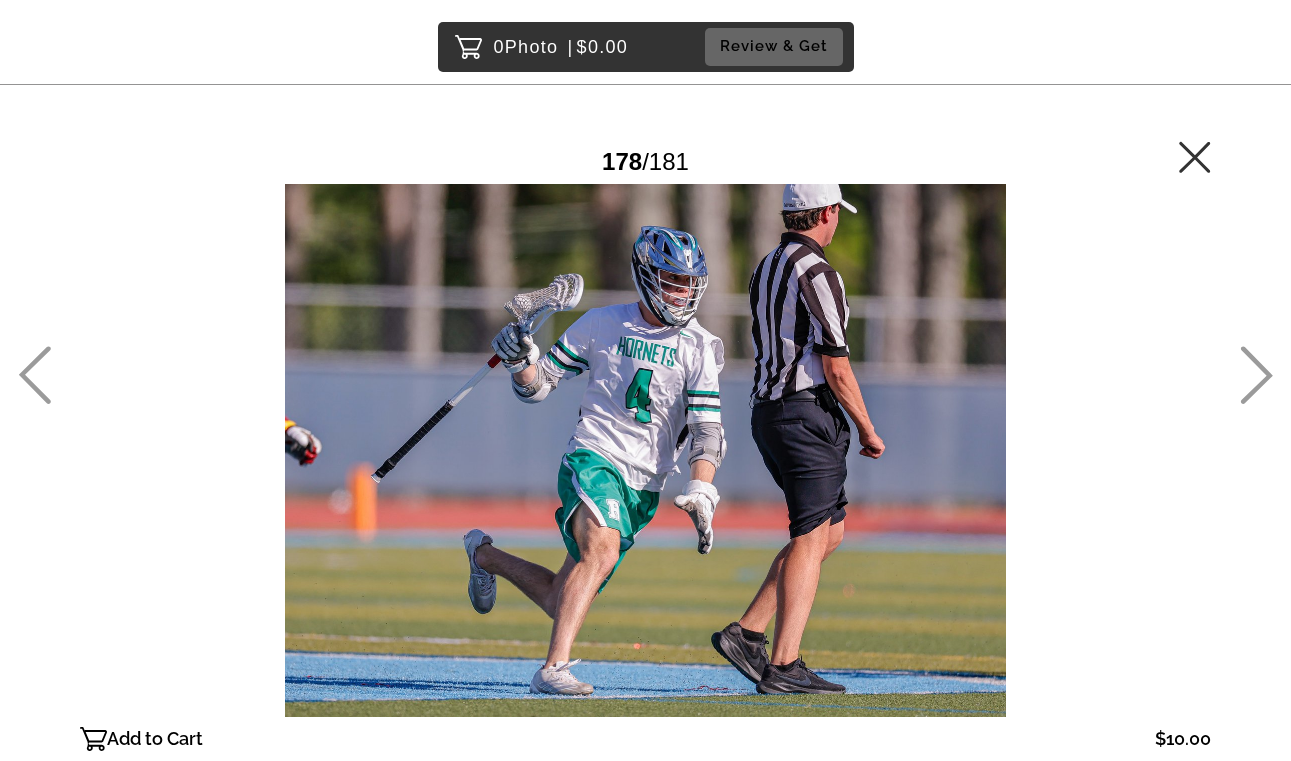 click 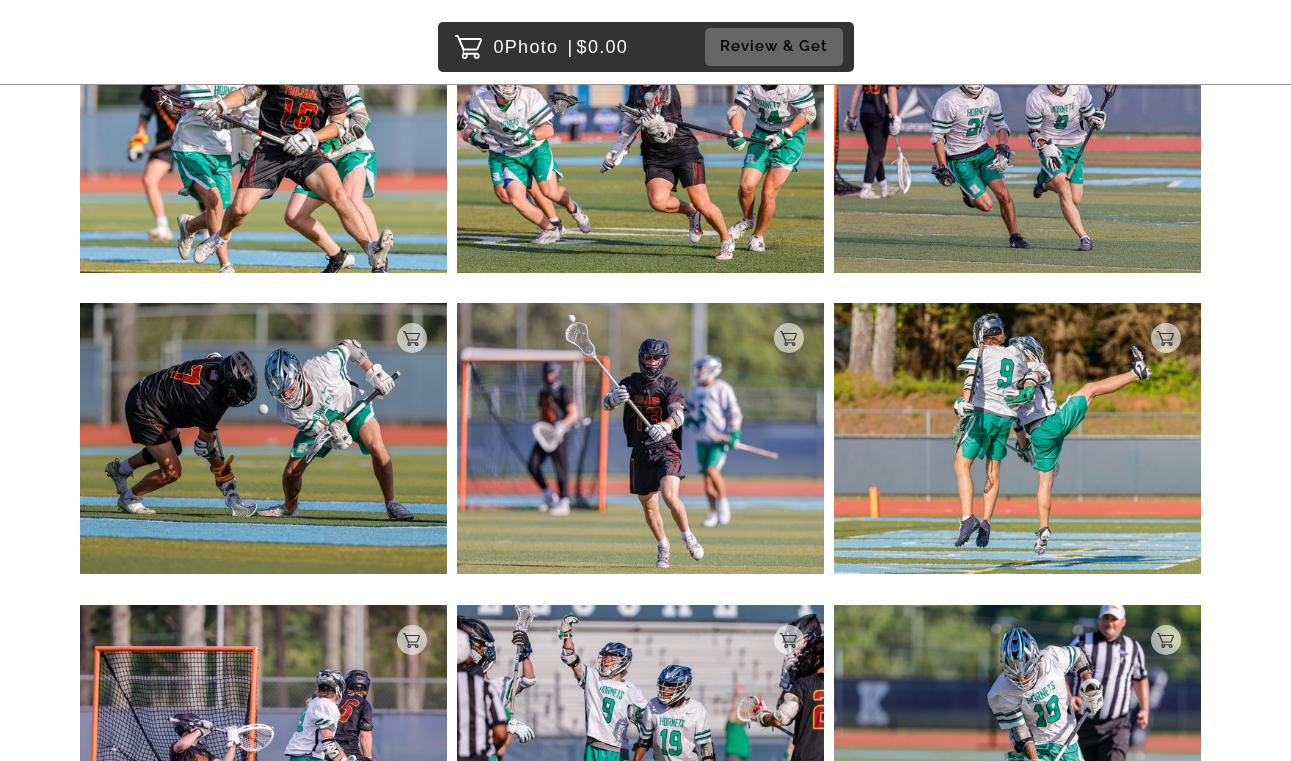 scroll, scrollTop: 7104, scrollLeft: 0, axis: vertical 